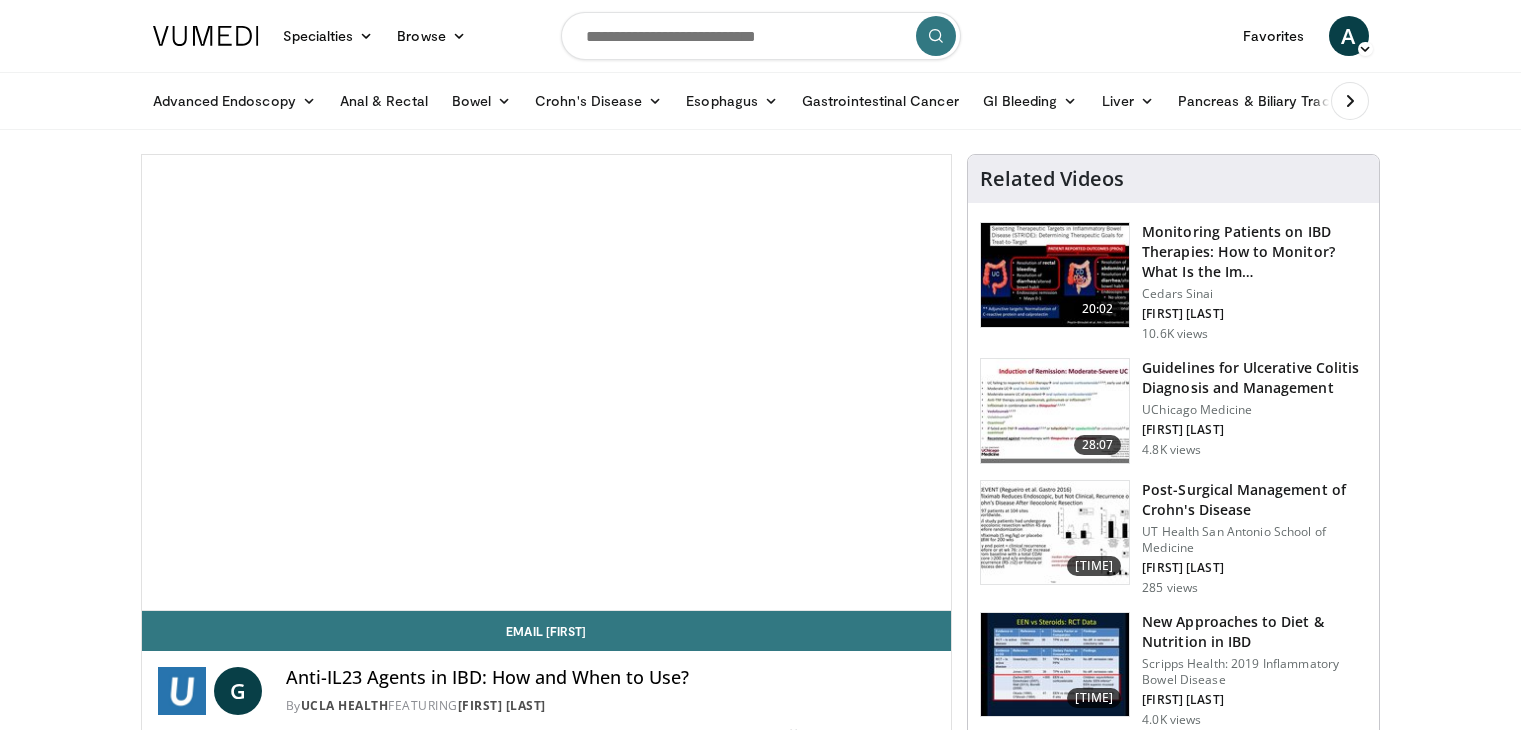 scroll, scrollTop: 0, scrollLeft: 0, axis: both 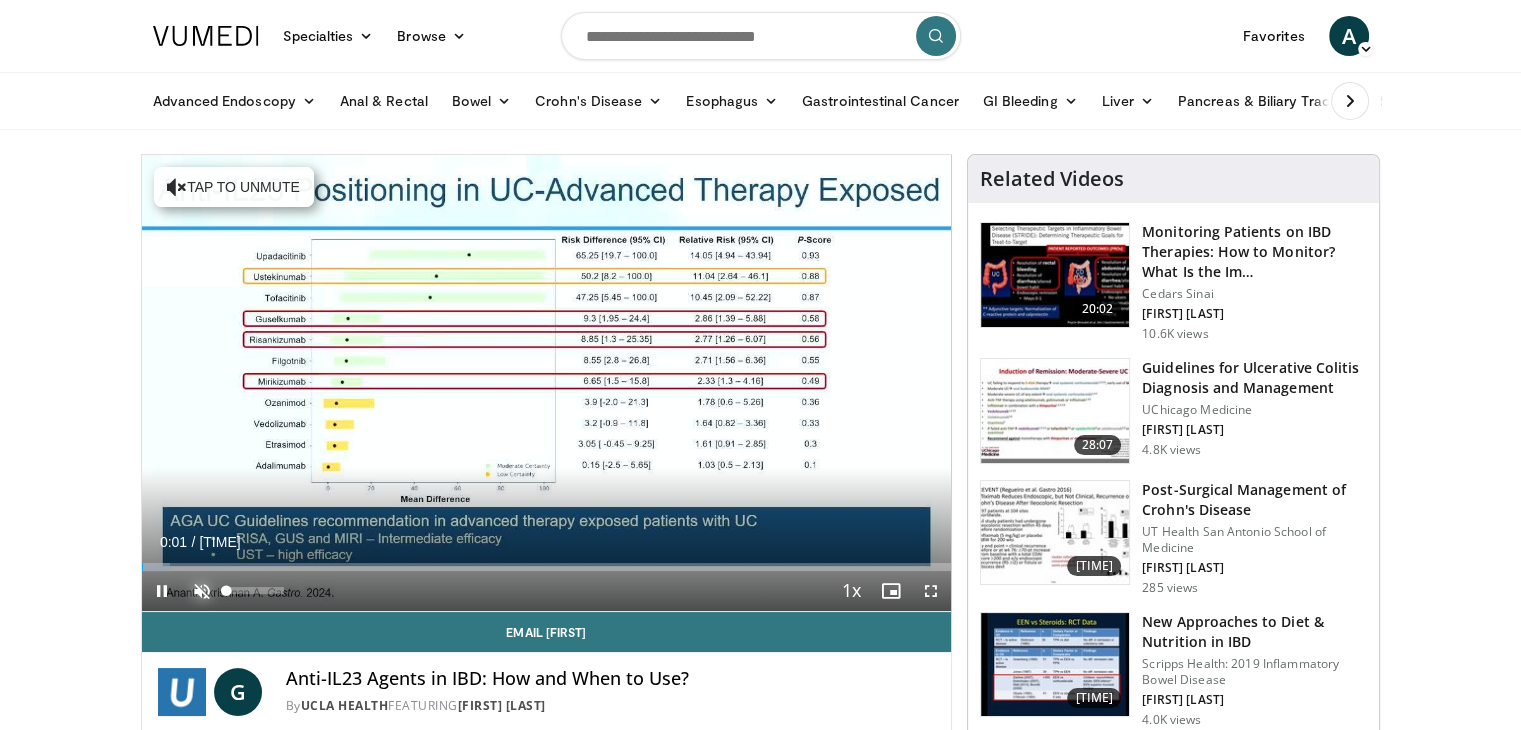 click at bounding box center (202, 591) 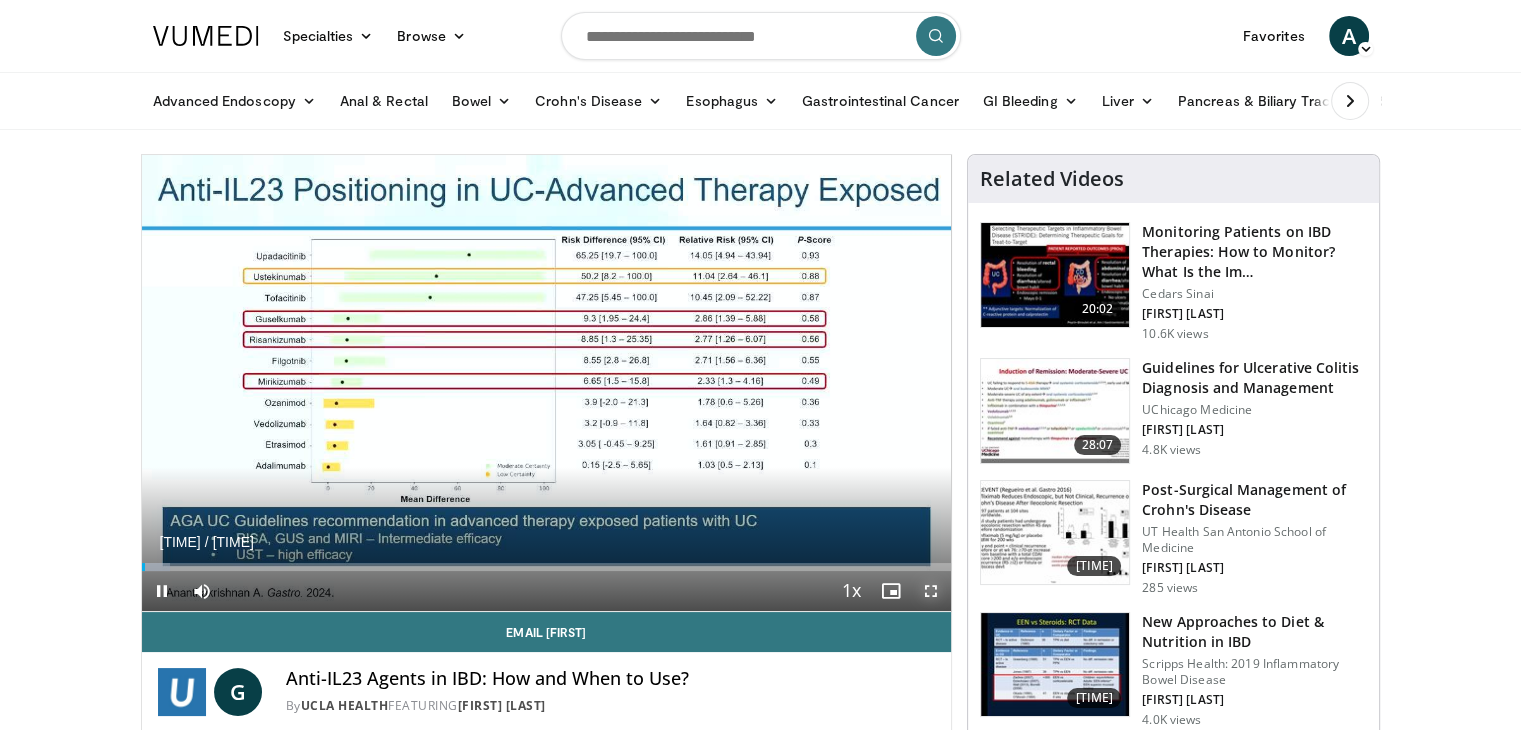 click at bounding box center (931, 591) 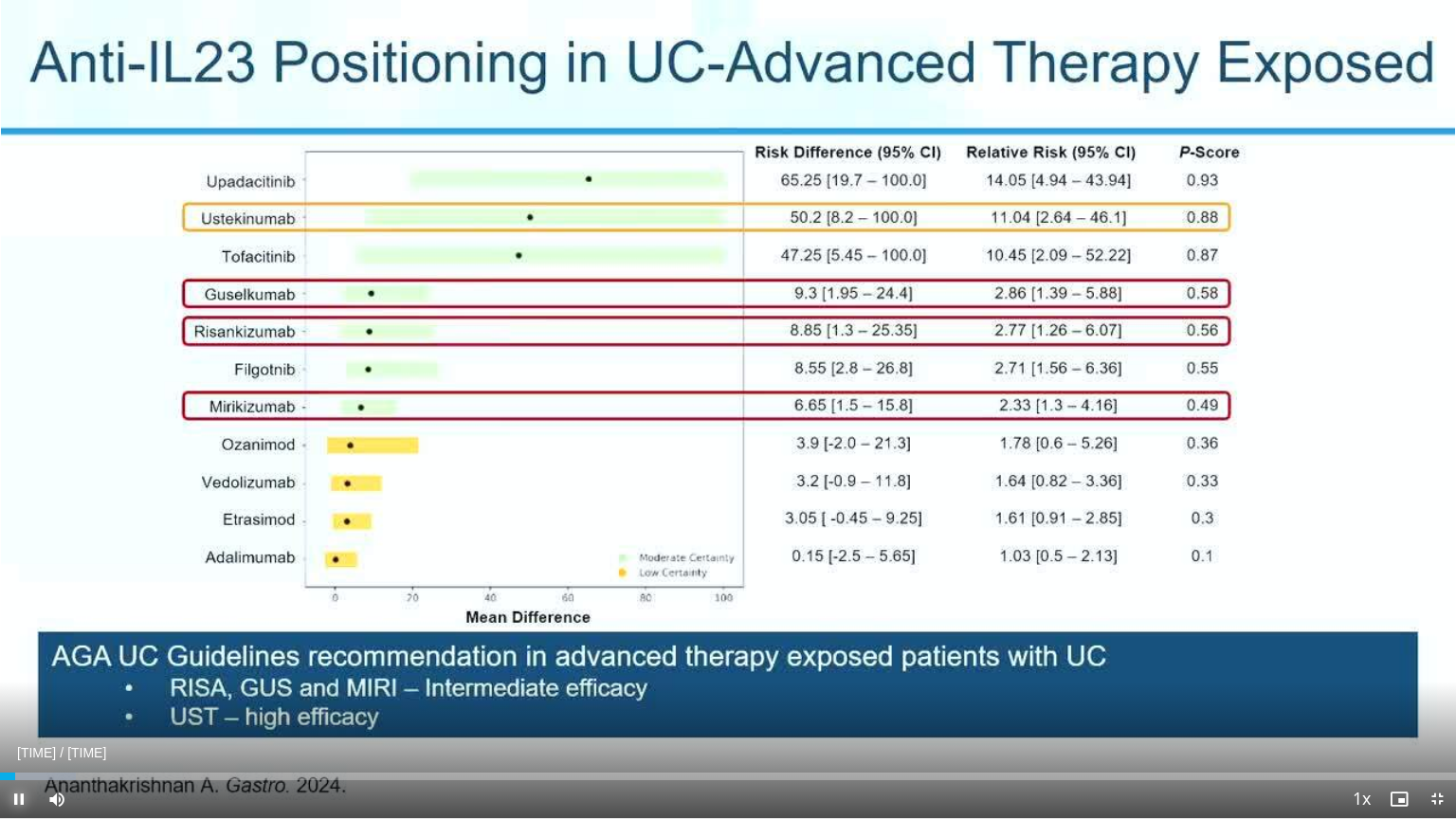 click at bounding box center (19, 799) 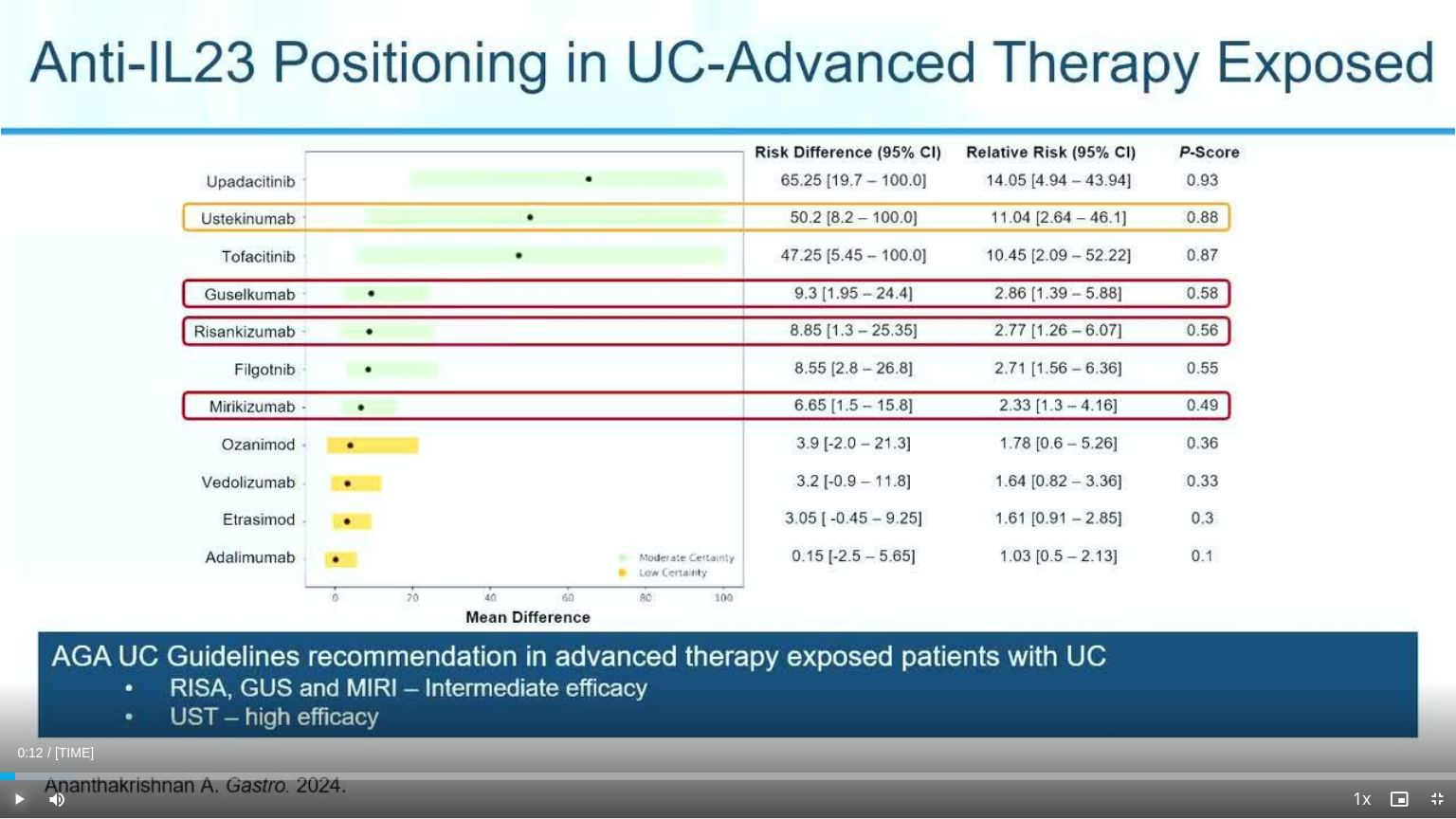 click at bounding box center [19, 799] 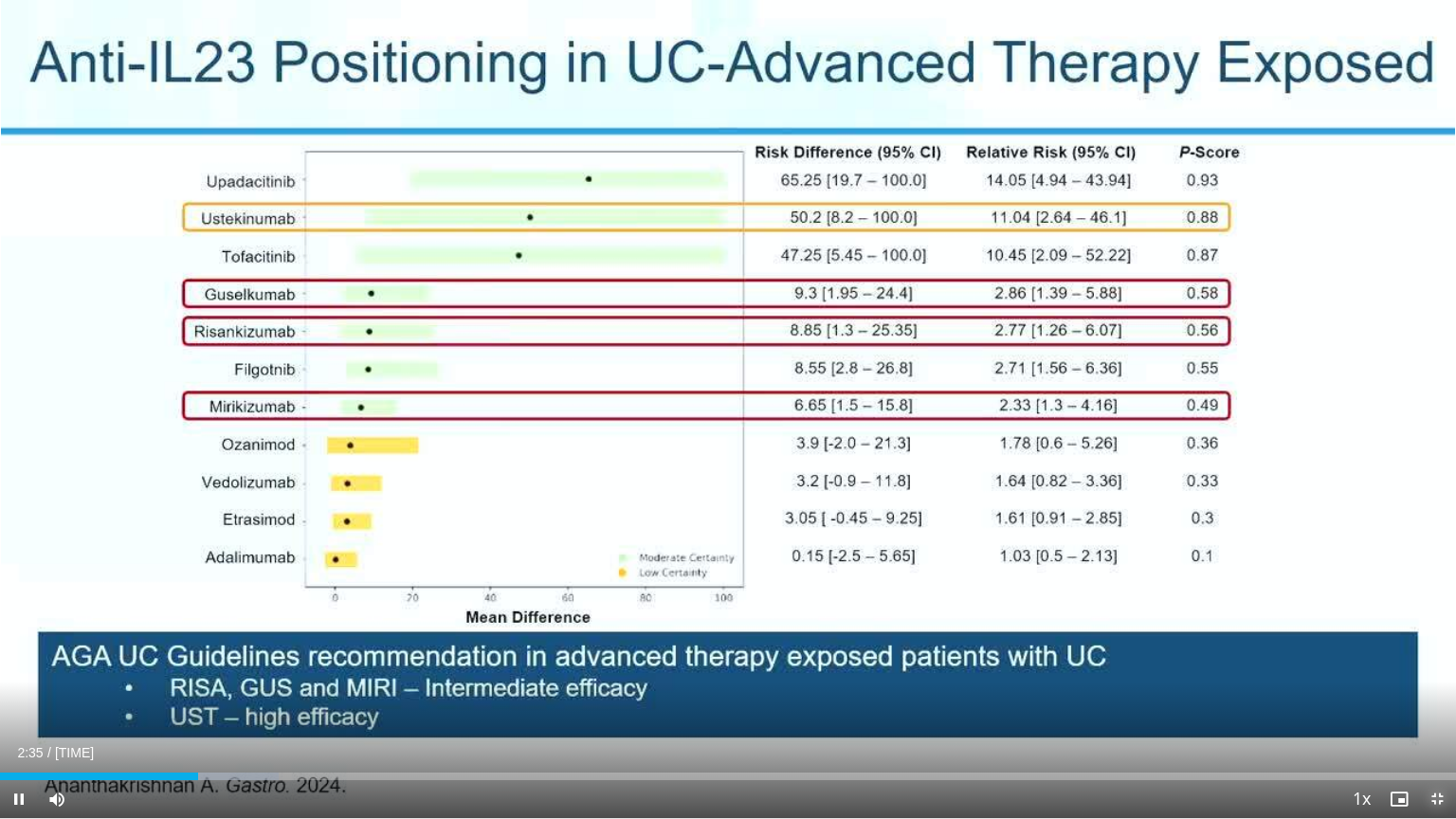 click at bounding box center (1437, 799) 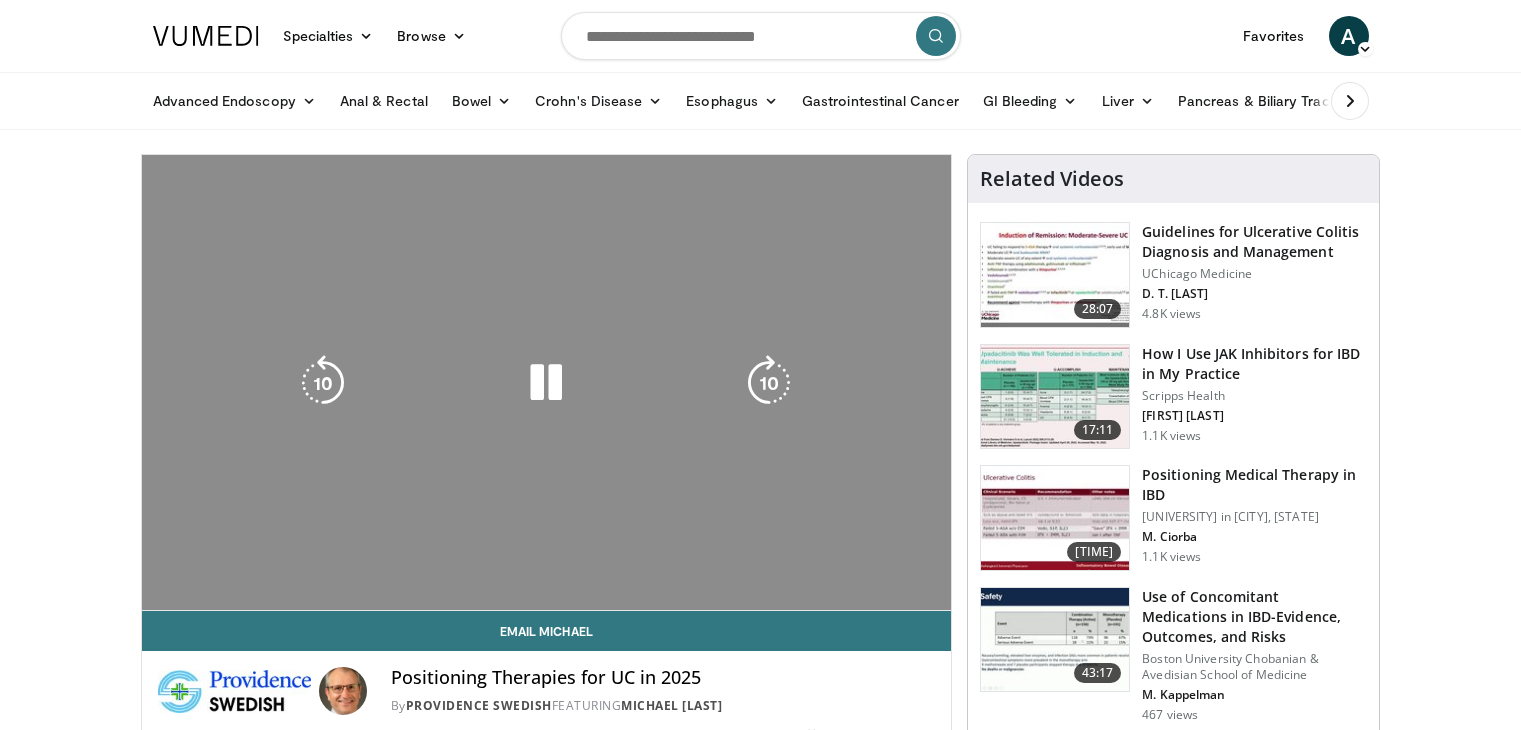 scroll, scrollTop: 0, scrollLeft: 0, axis: both 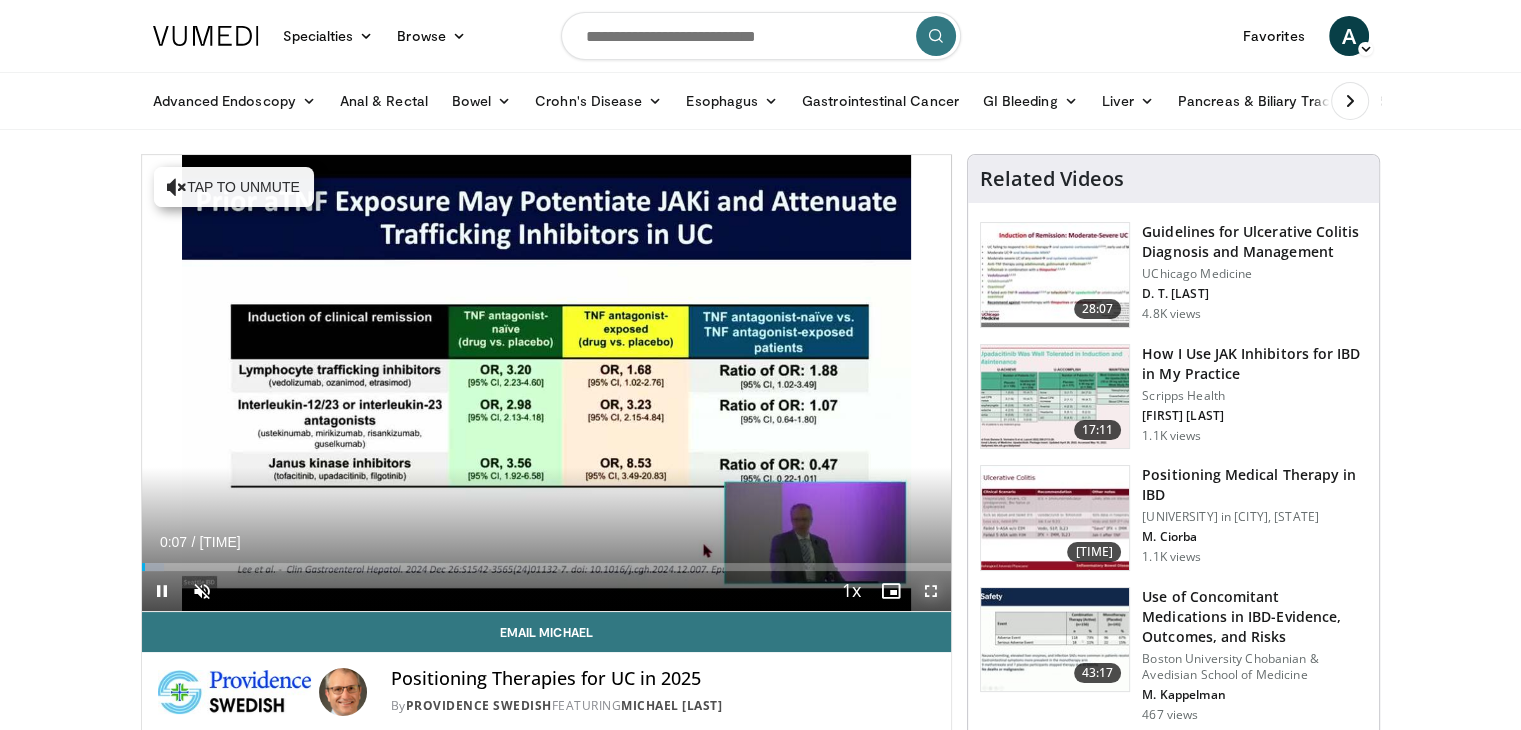 click at bounding box center [931, 591] 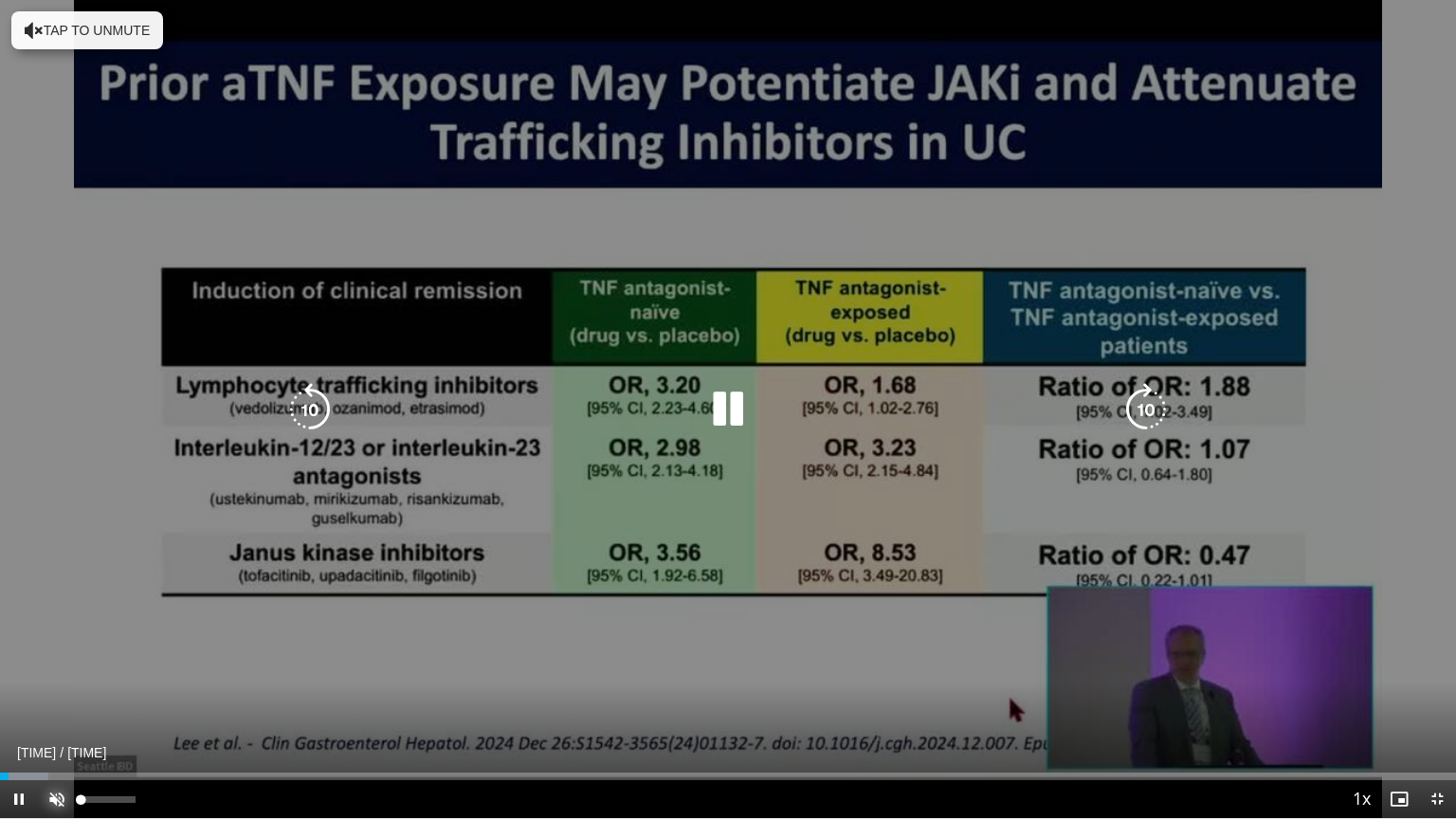 click at bounding box center (57, 799) 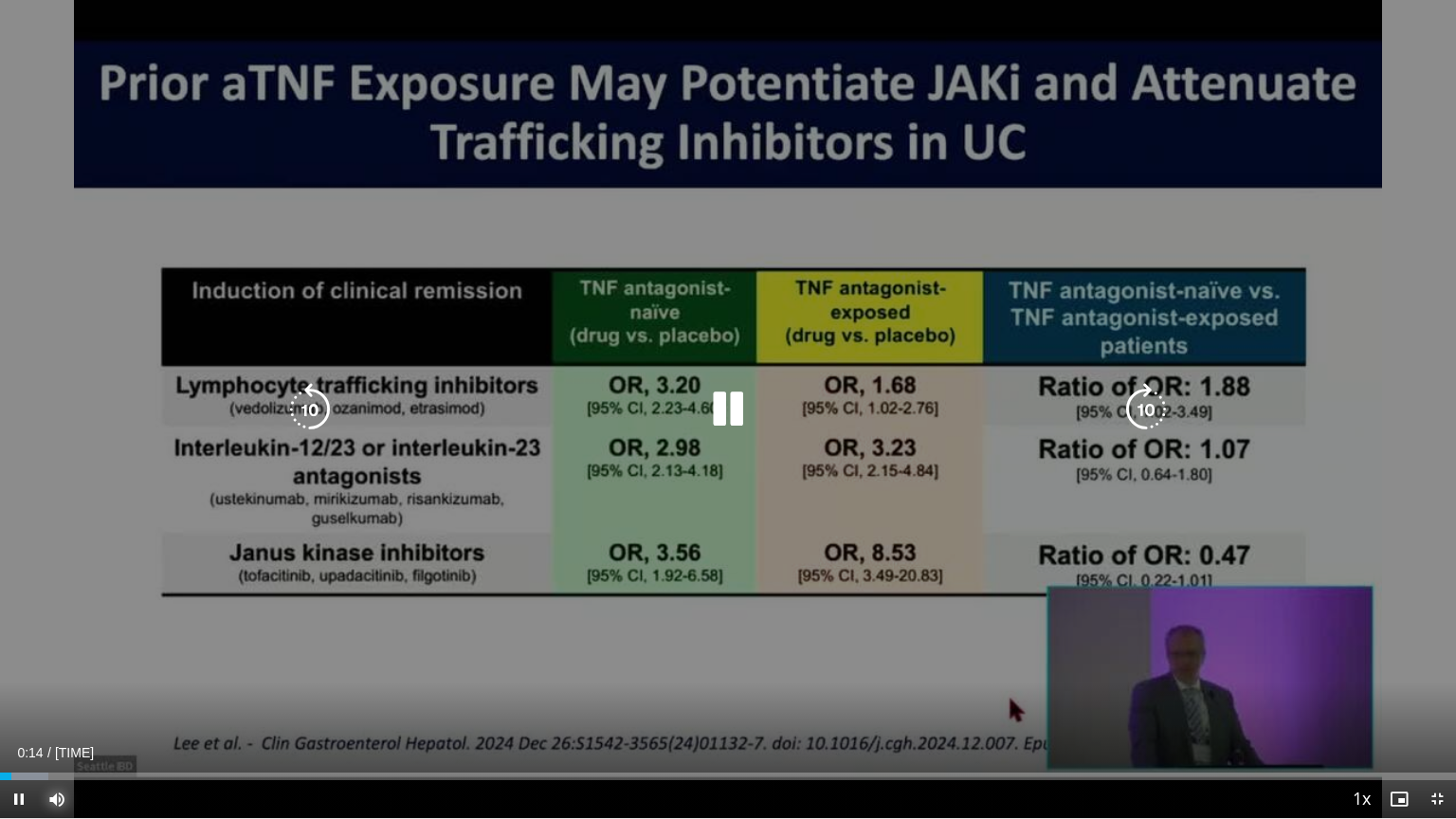 type 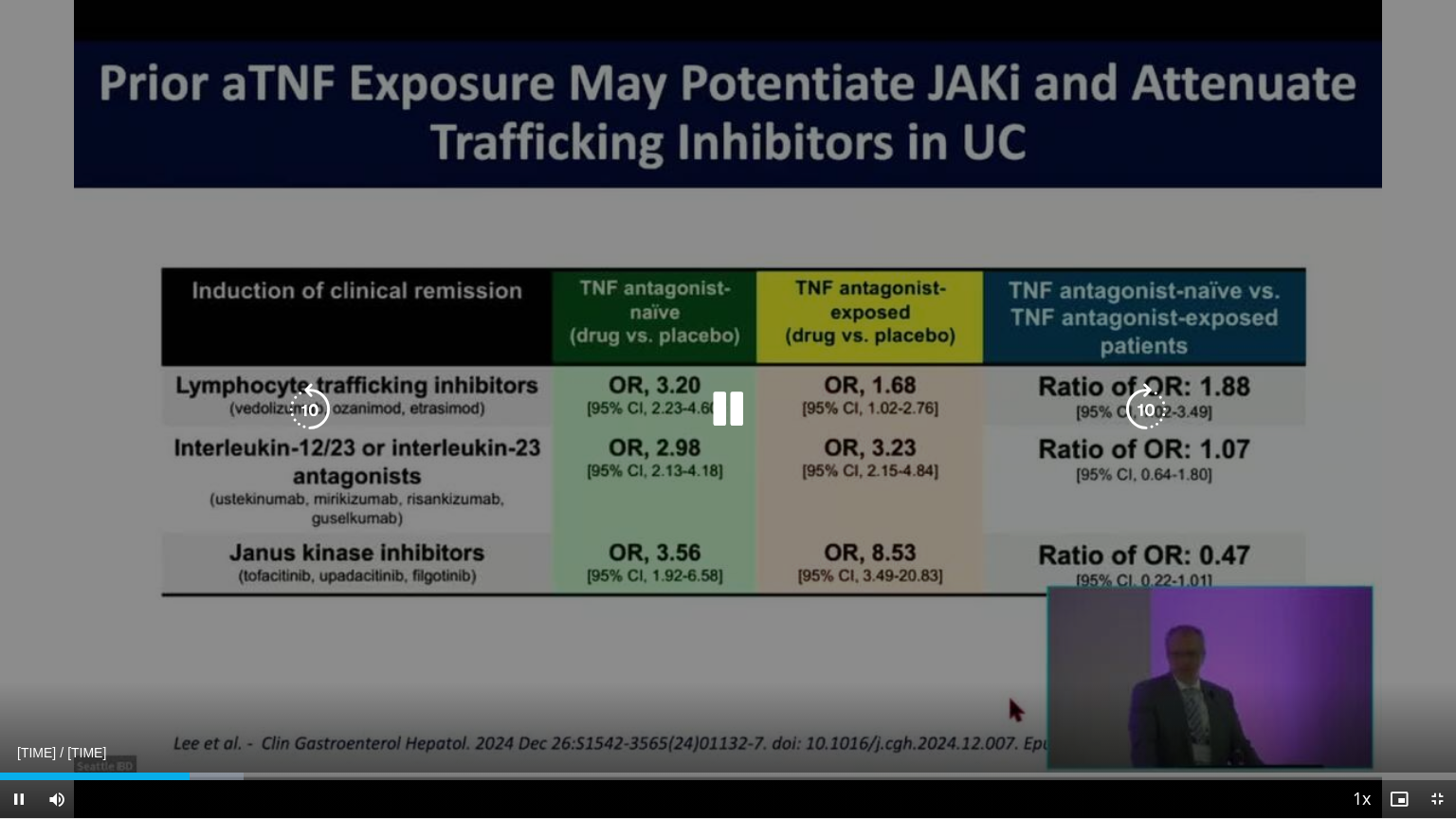 click at bounding box center (310, 410) 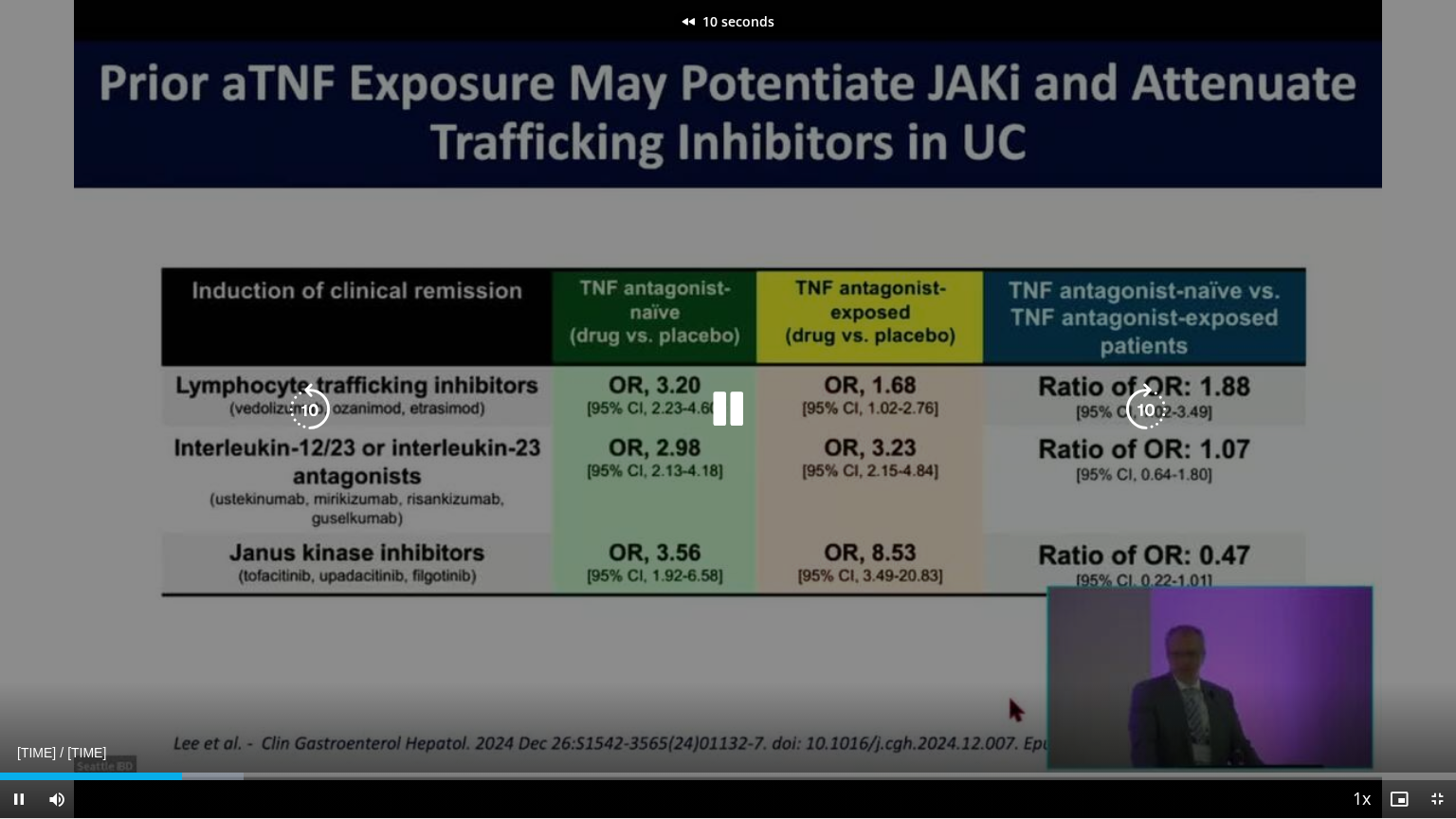click at bounding box center [310, 410] 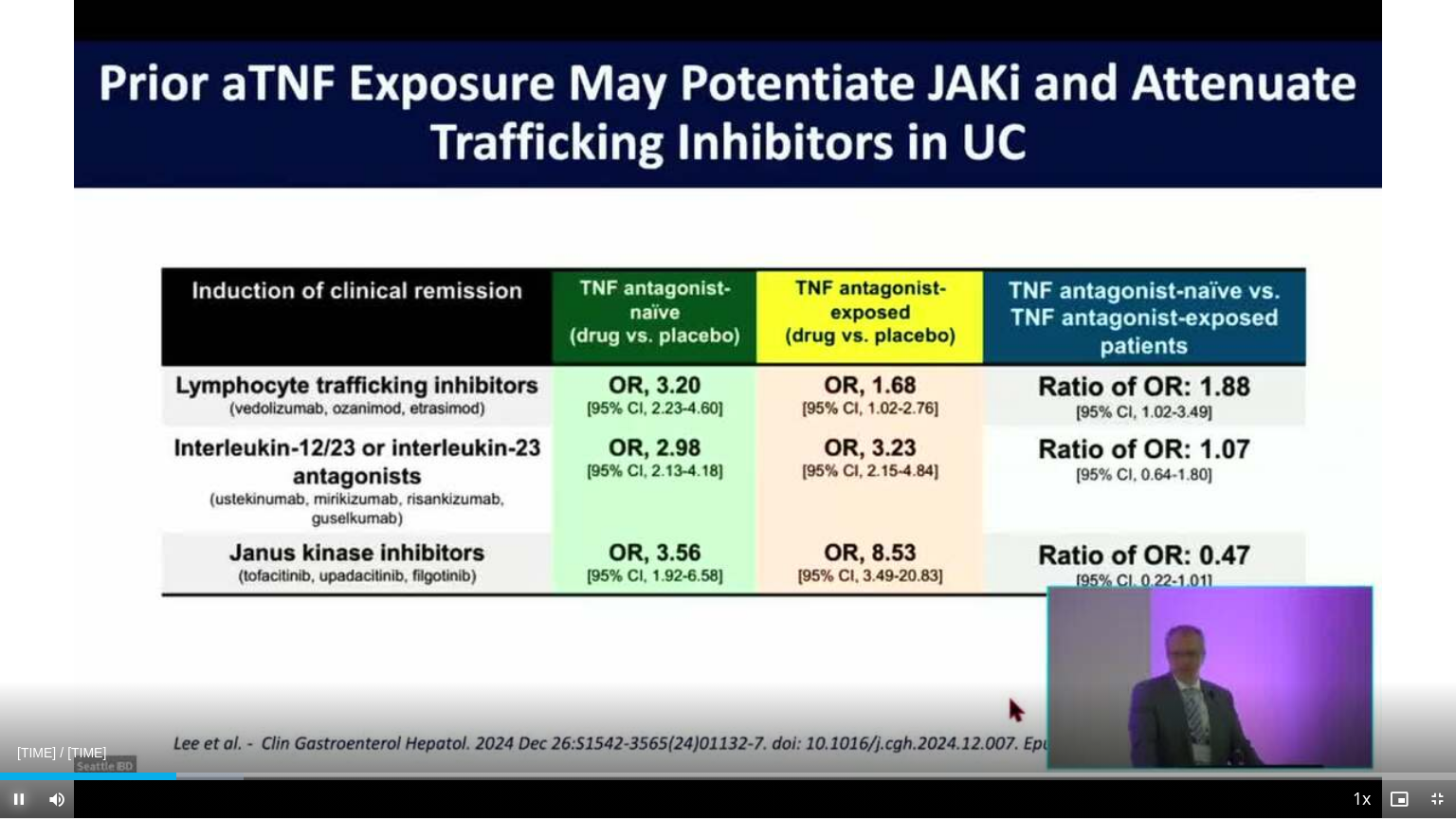 click at bounding box center (19, 799) 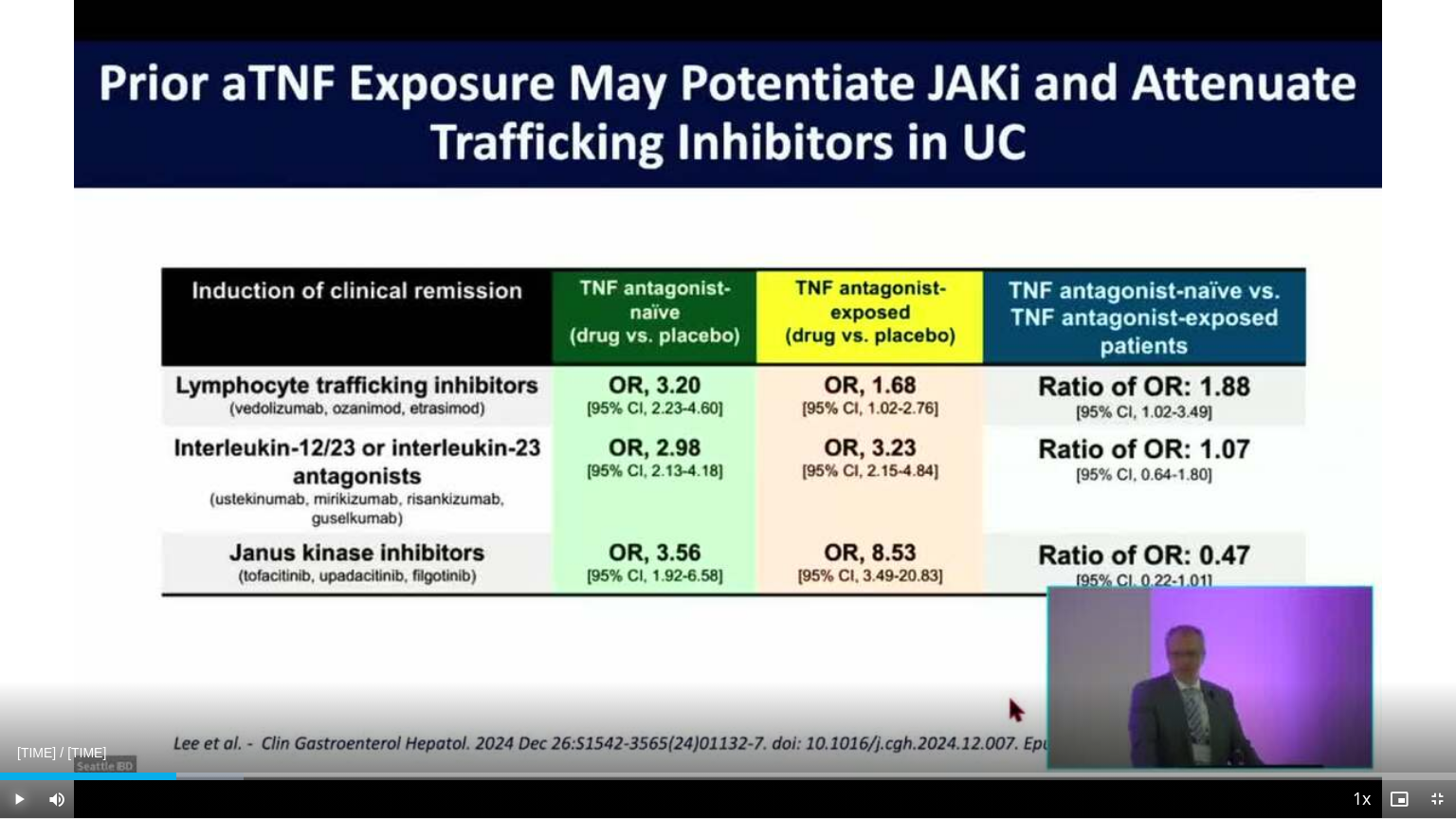 click at bounding box center (19, 799) 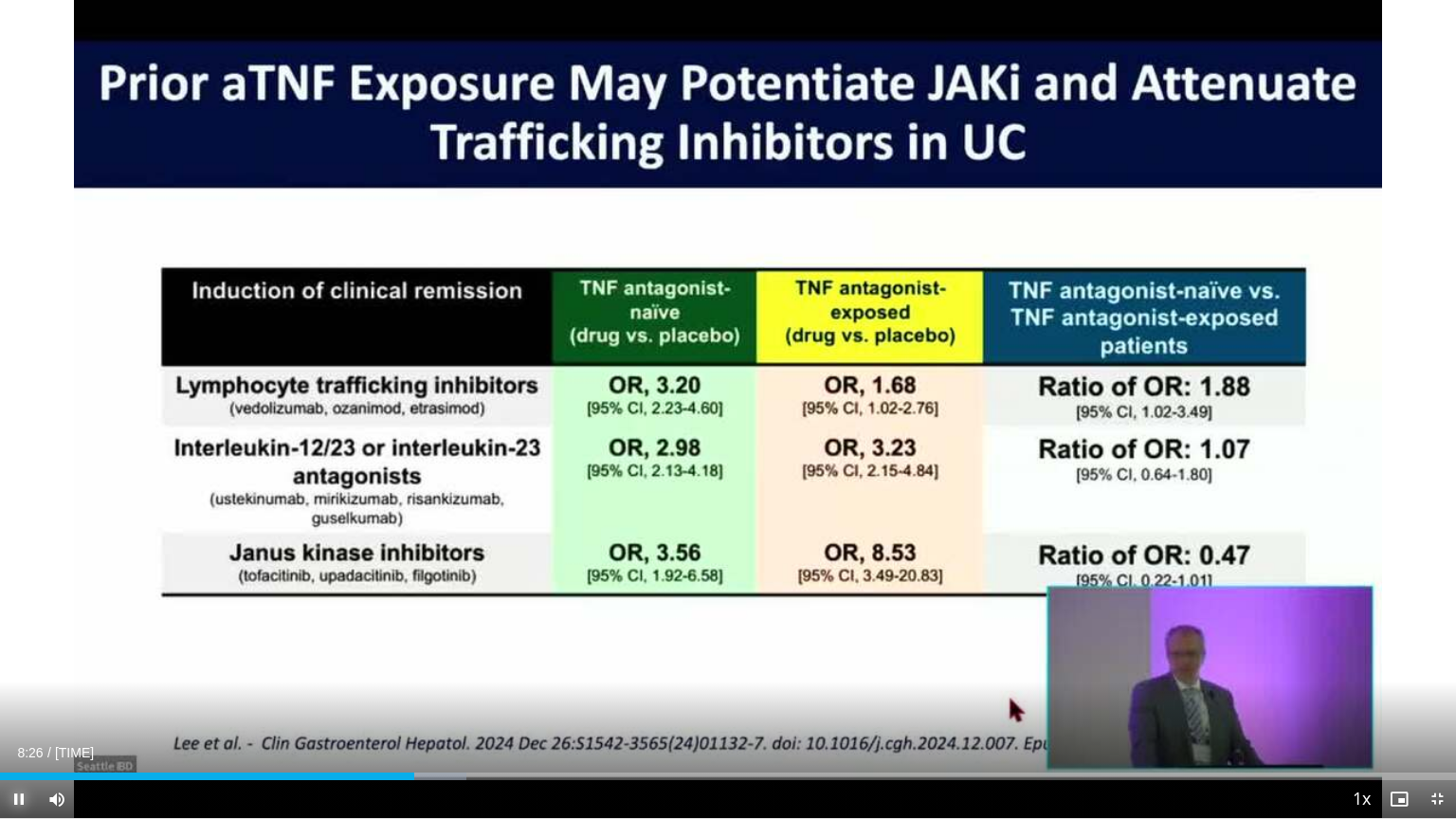 click at bounding box center (19, 799) 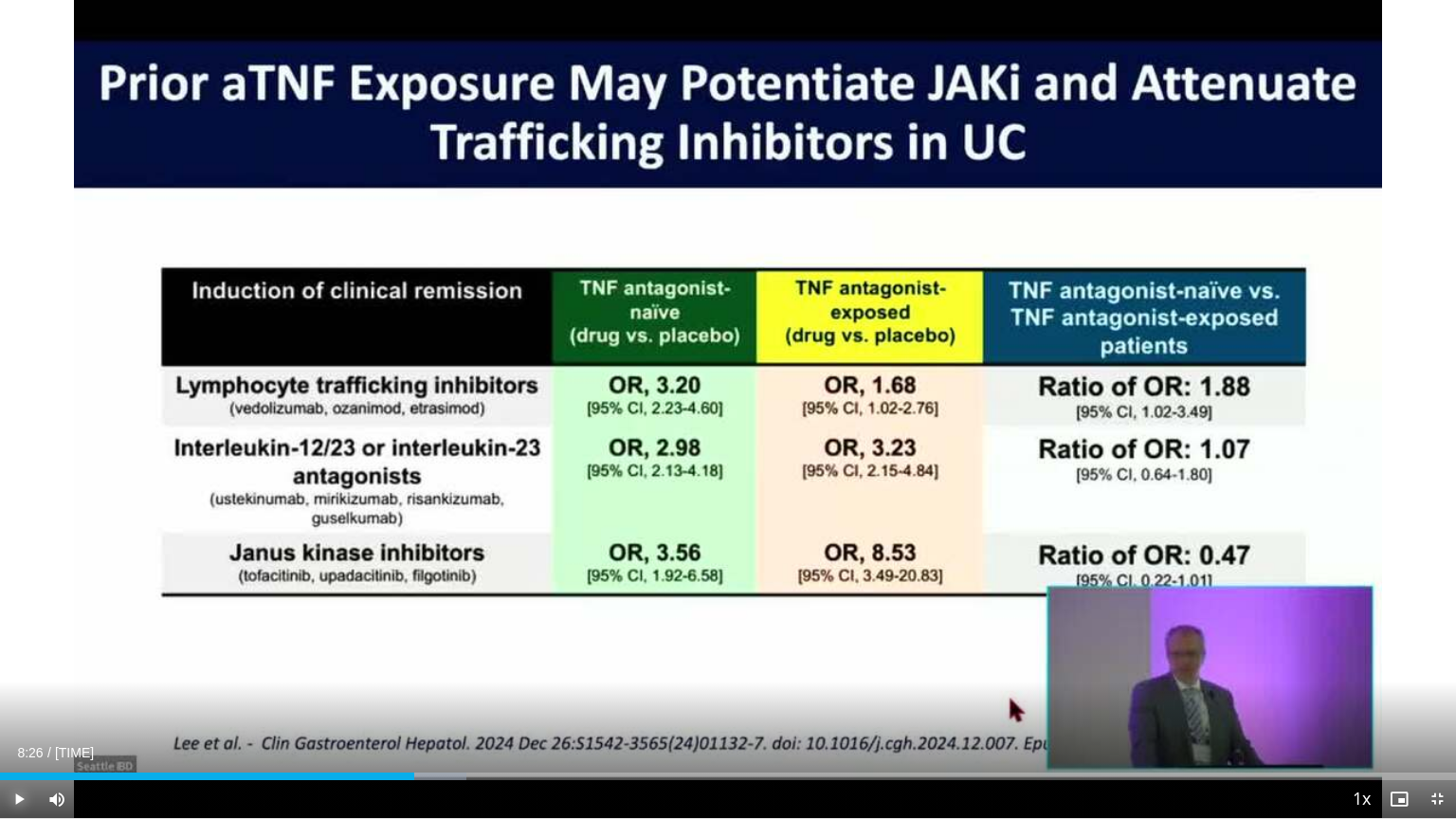 click at bounding box center (19, 799) 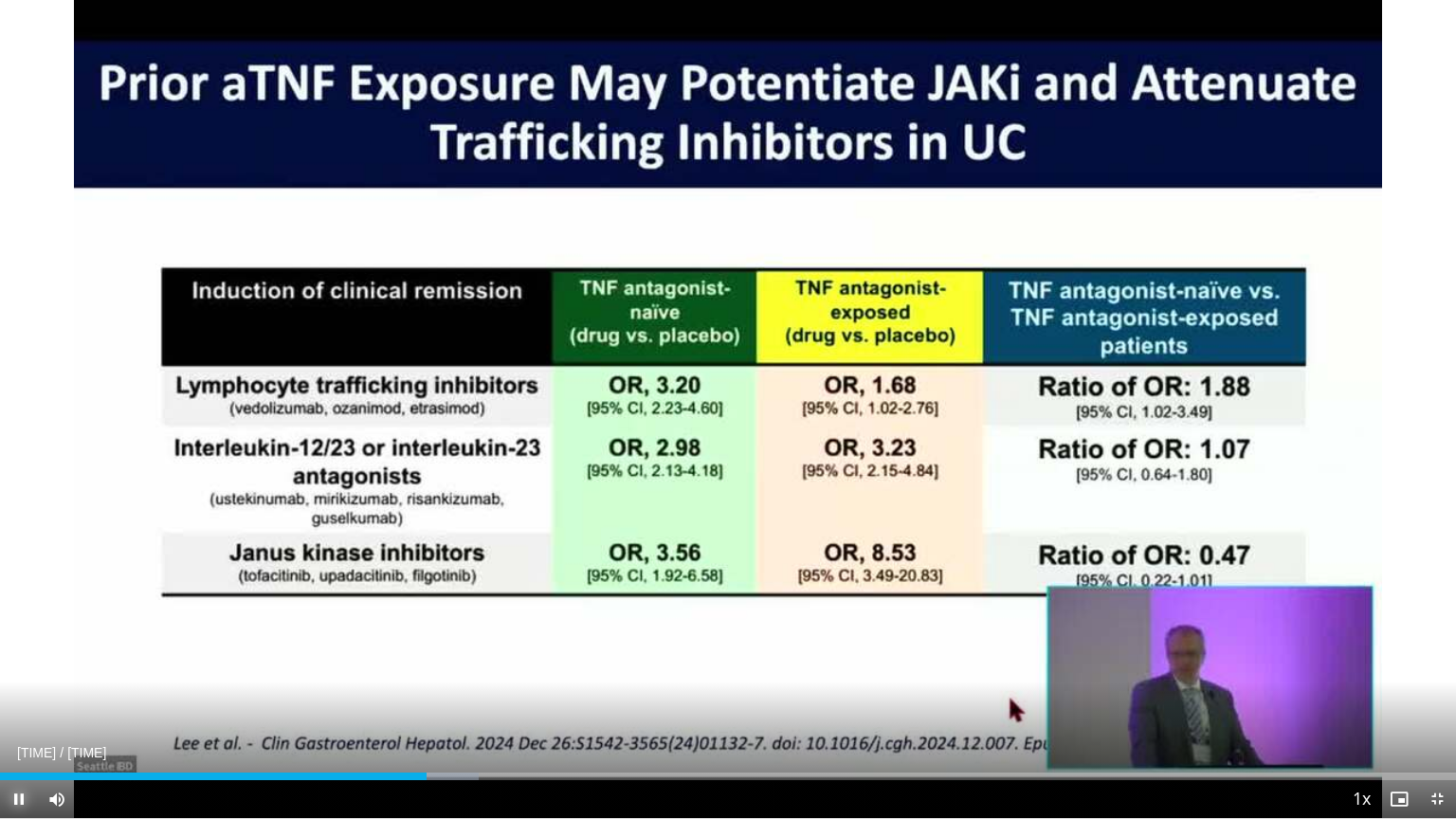 click at bounding box center (19, 799) 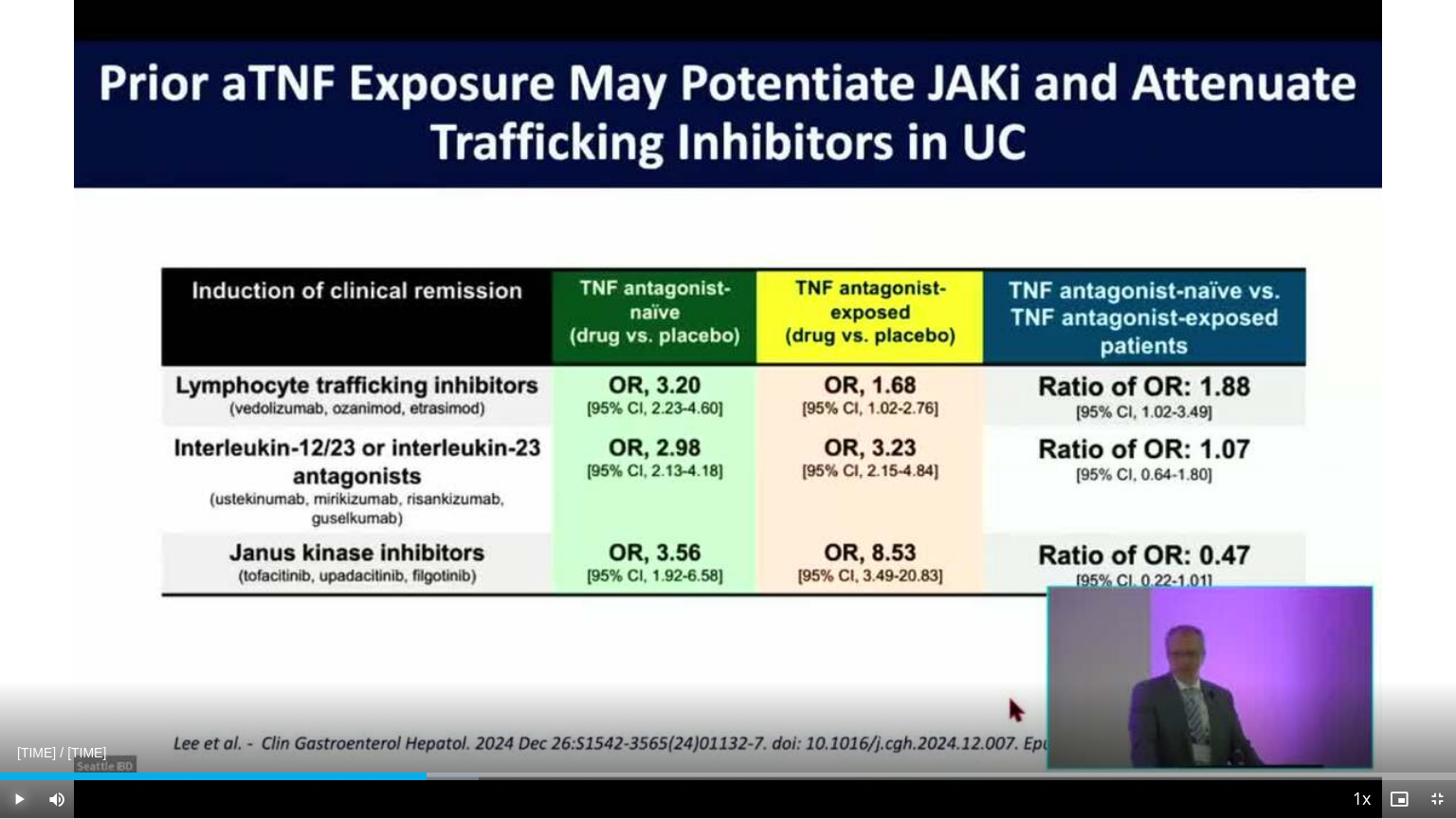 click at bounding box center [19, 799] 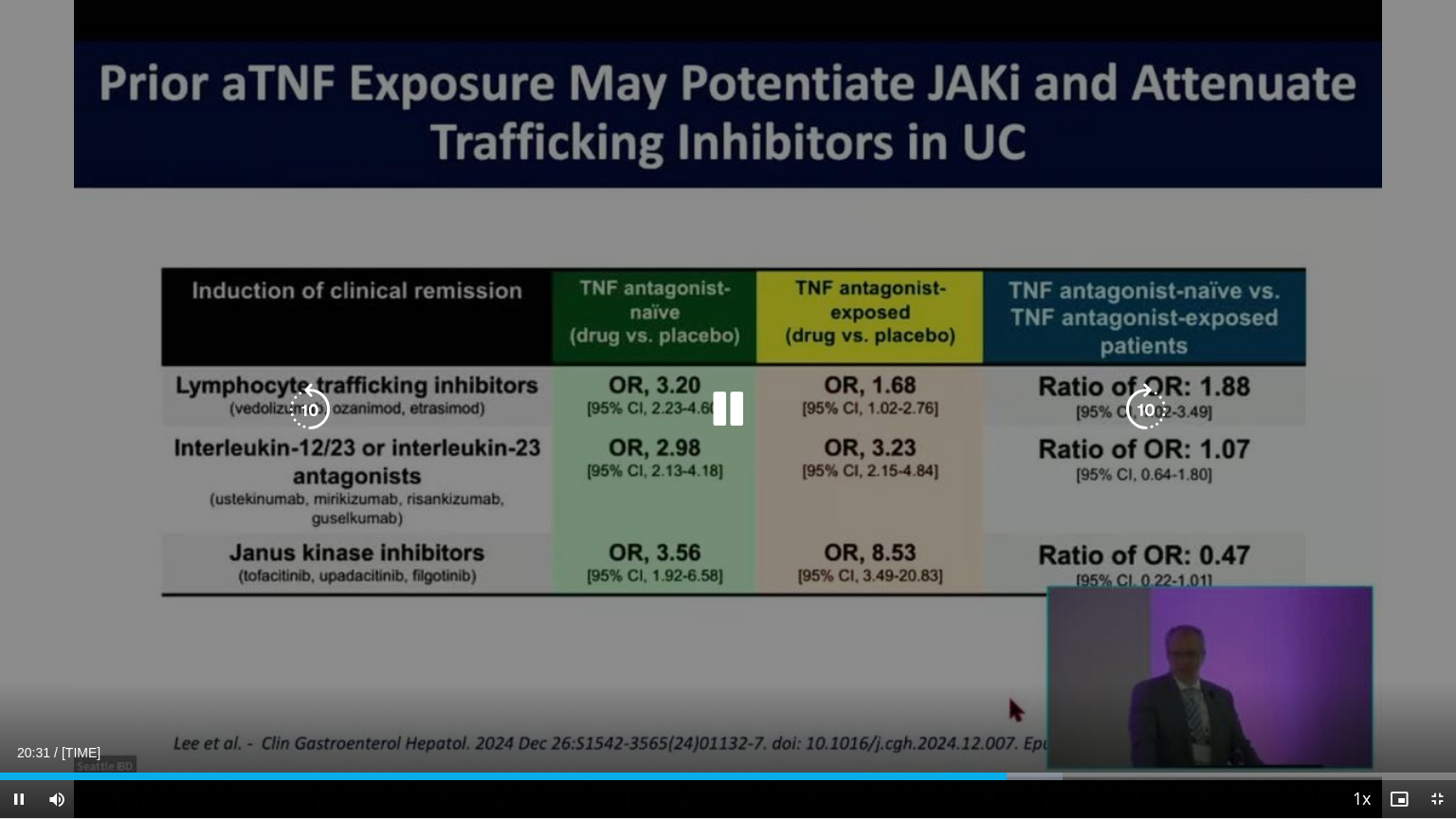 click on "20 seconds
Tap to unmute" at bounding box center (728, 409) 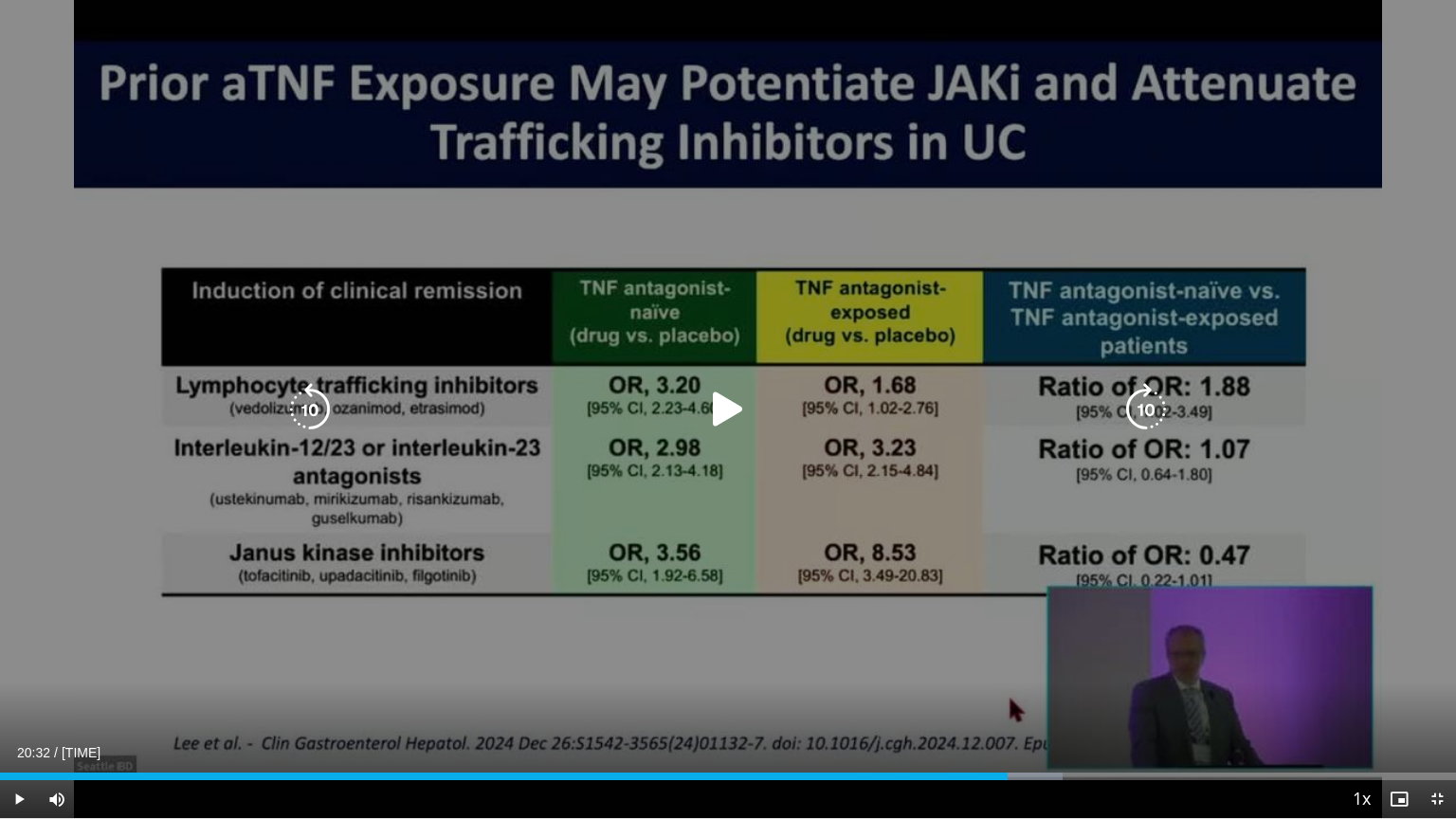 click at bounding box center [728, 410] 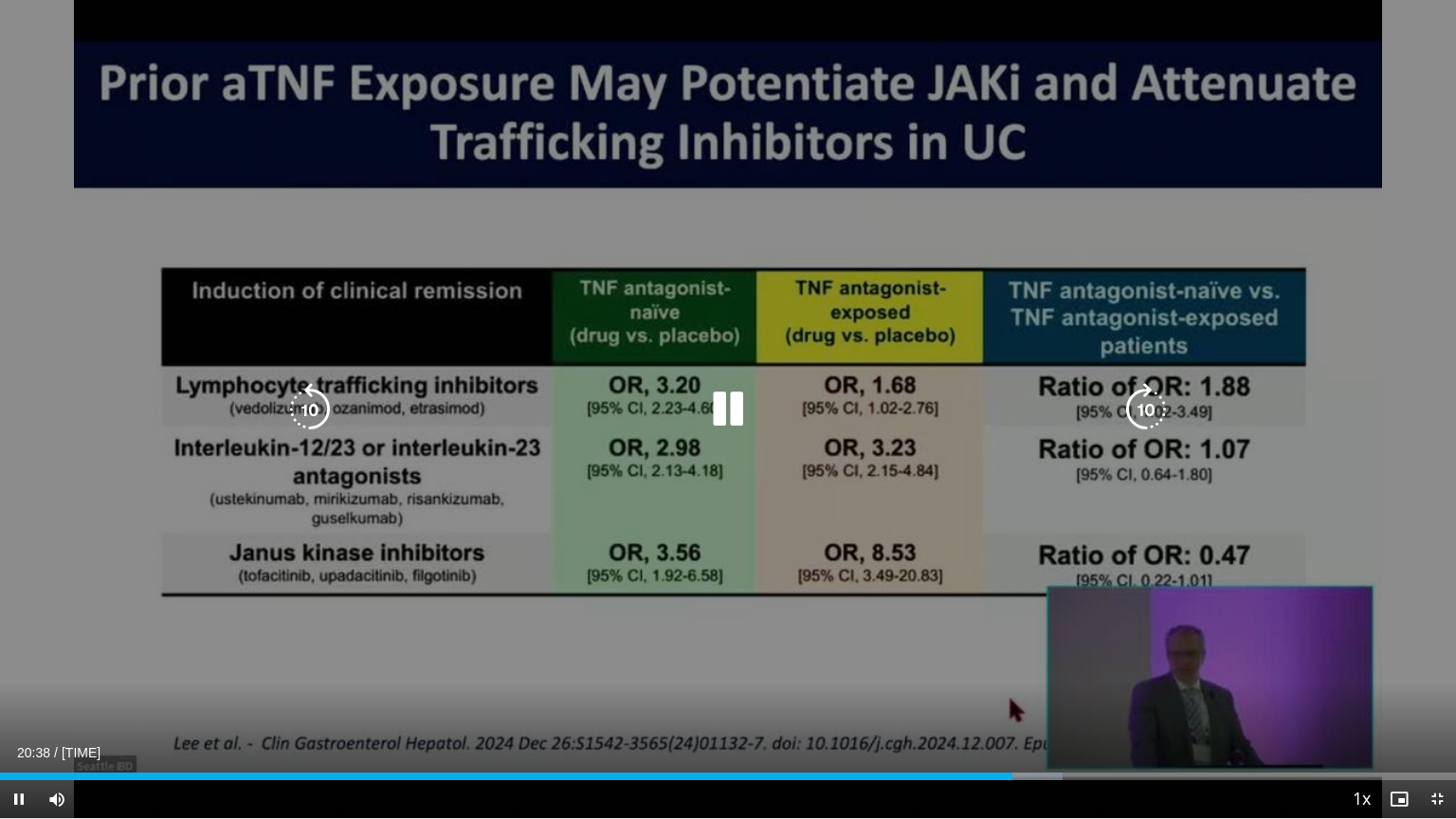 click at bounding box center [728, 410] 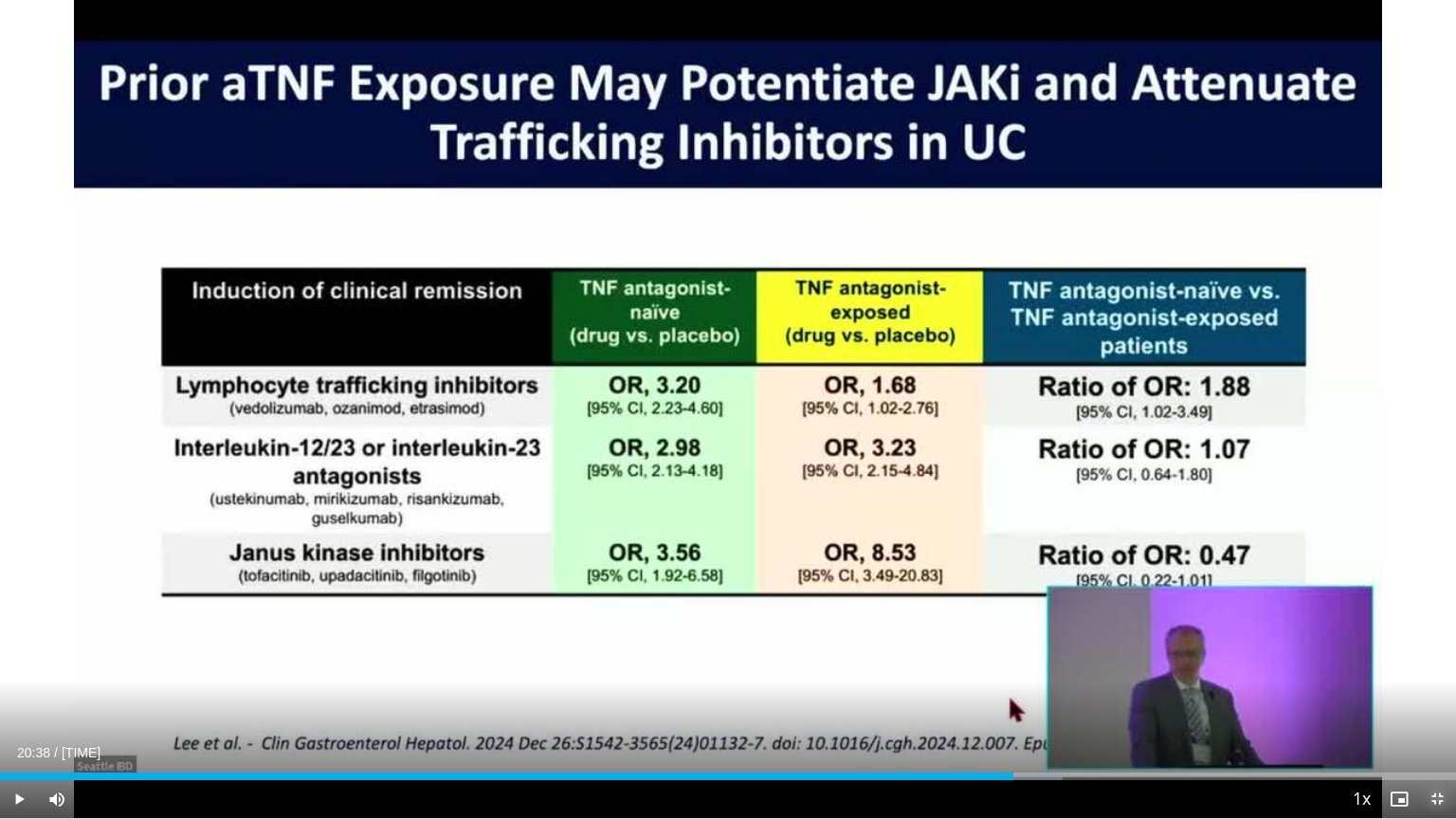 click at bounding box center [1437, 799] 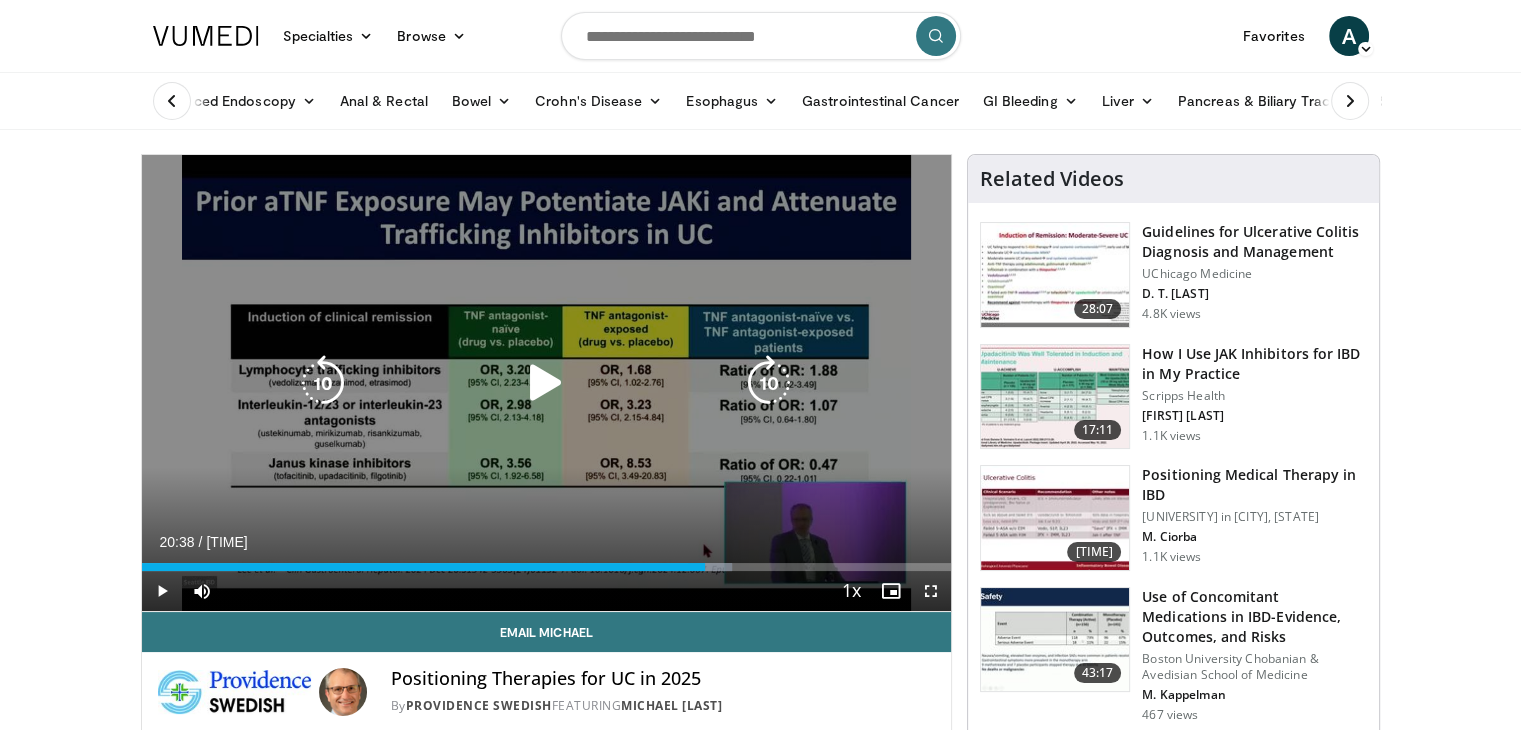 click at bounding box center [546, 383] 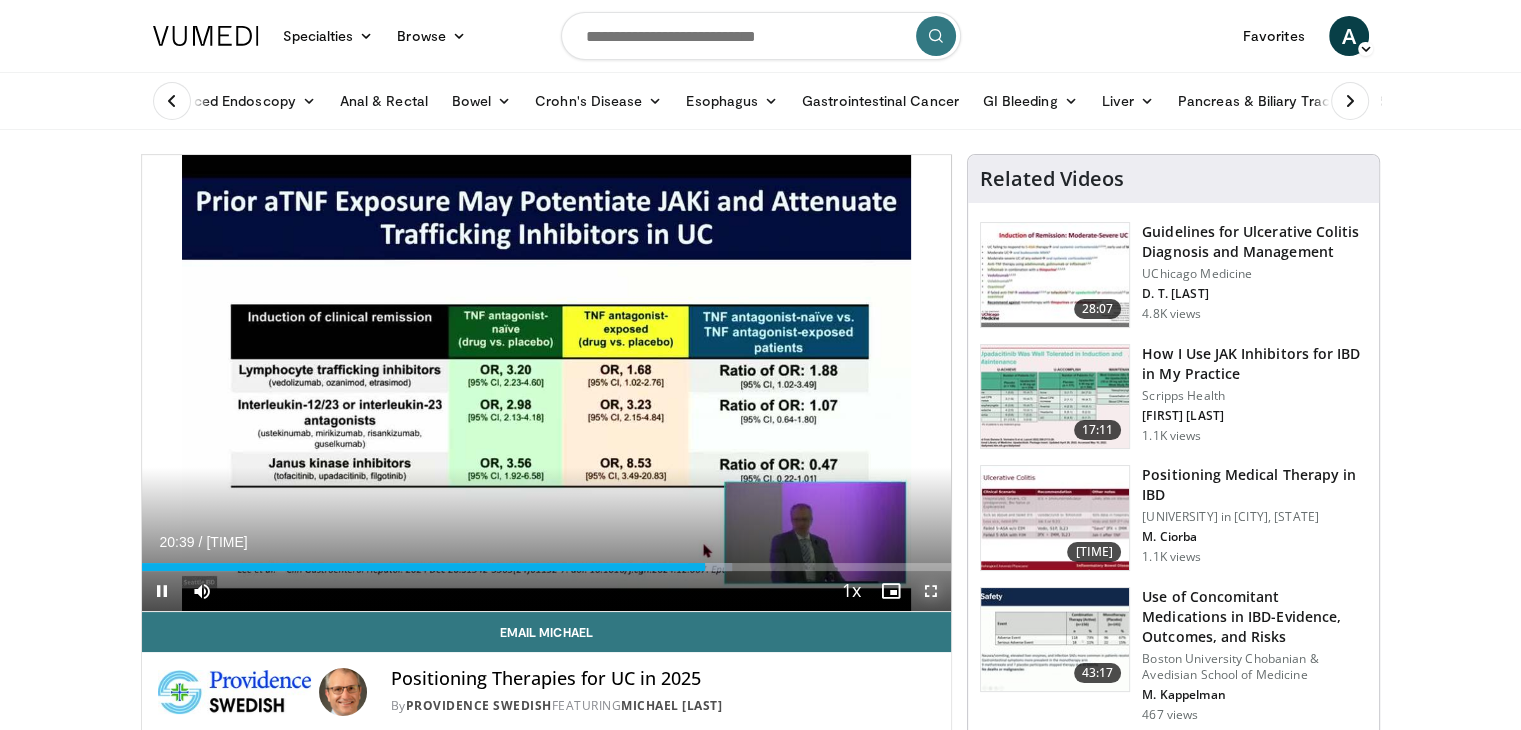 click at bounding box center (931, 591) 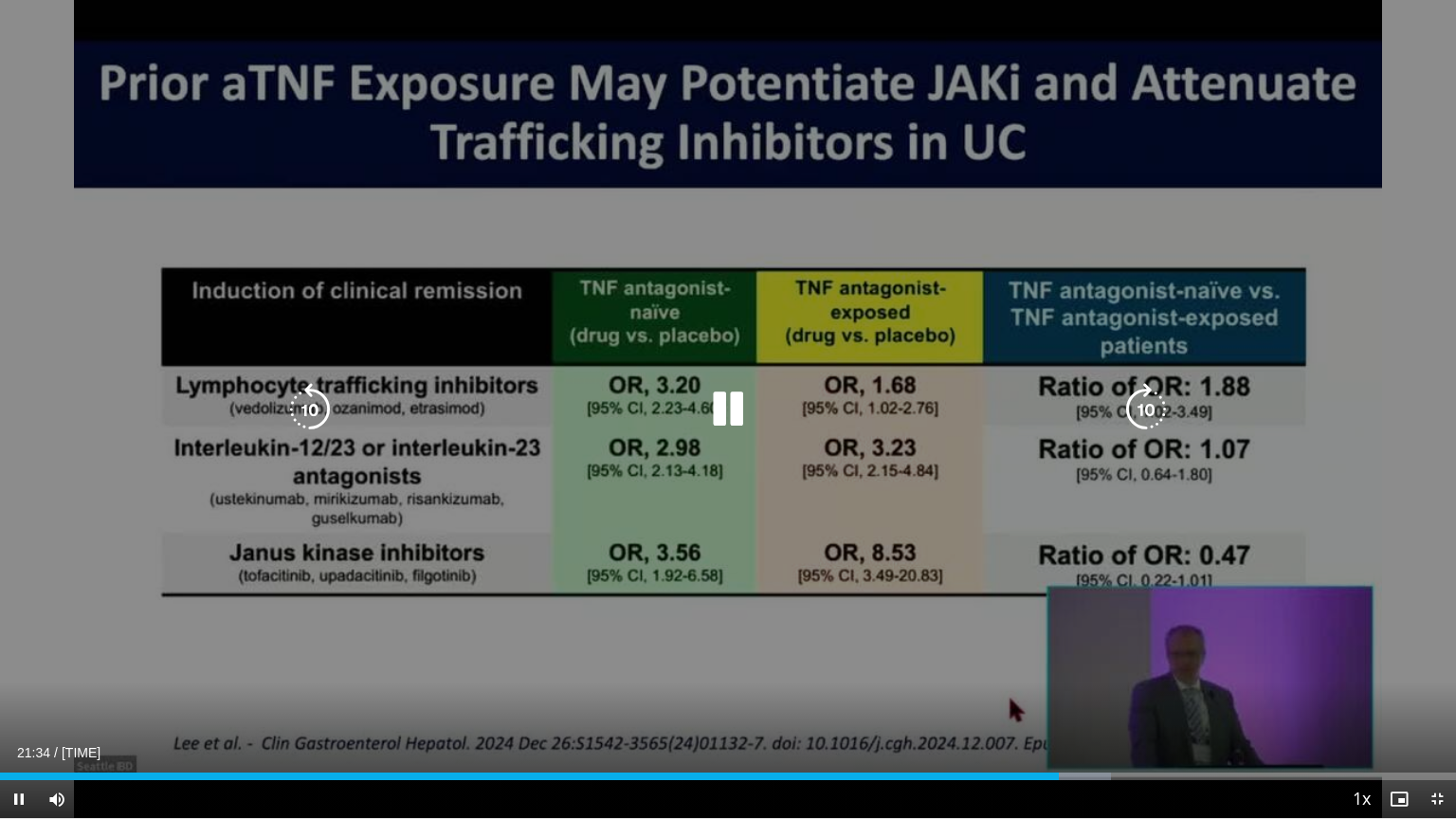 click at bounding box center [310, 410] 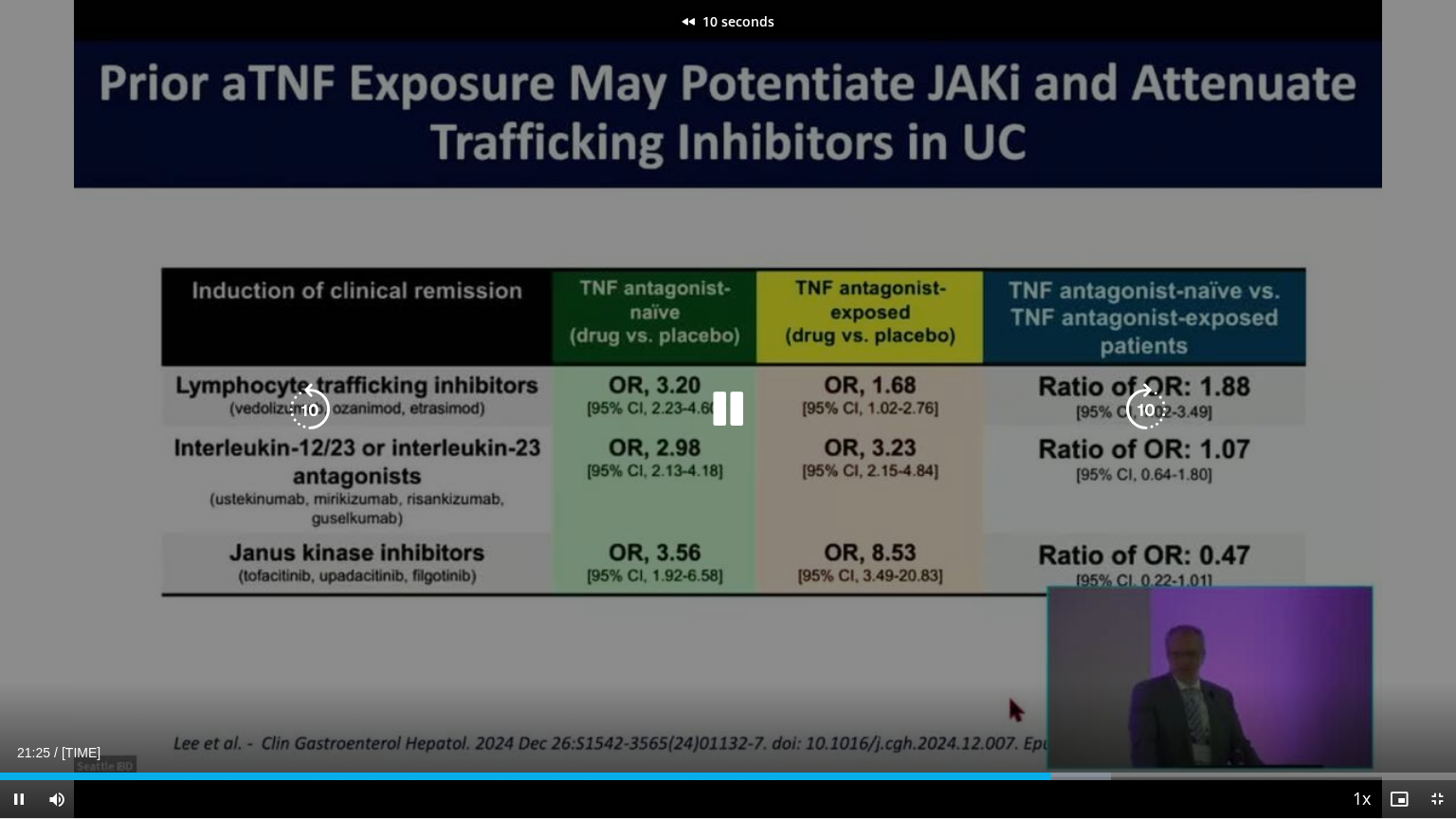 click at bounding box center (310, 410) 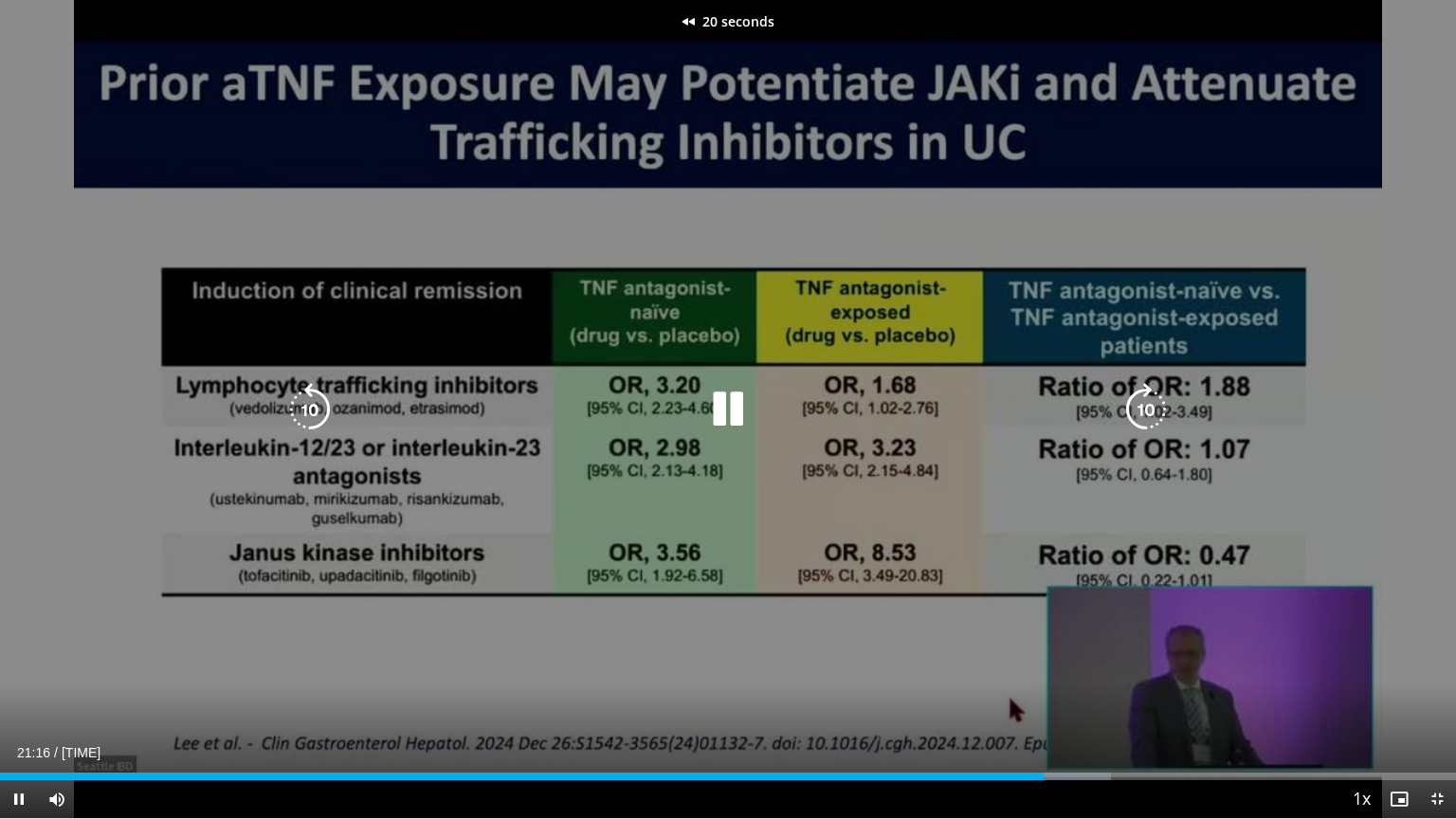 click at bounding box center (728, 410) 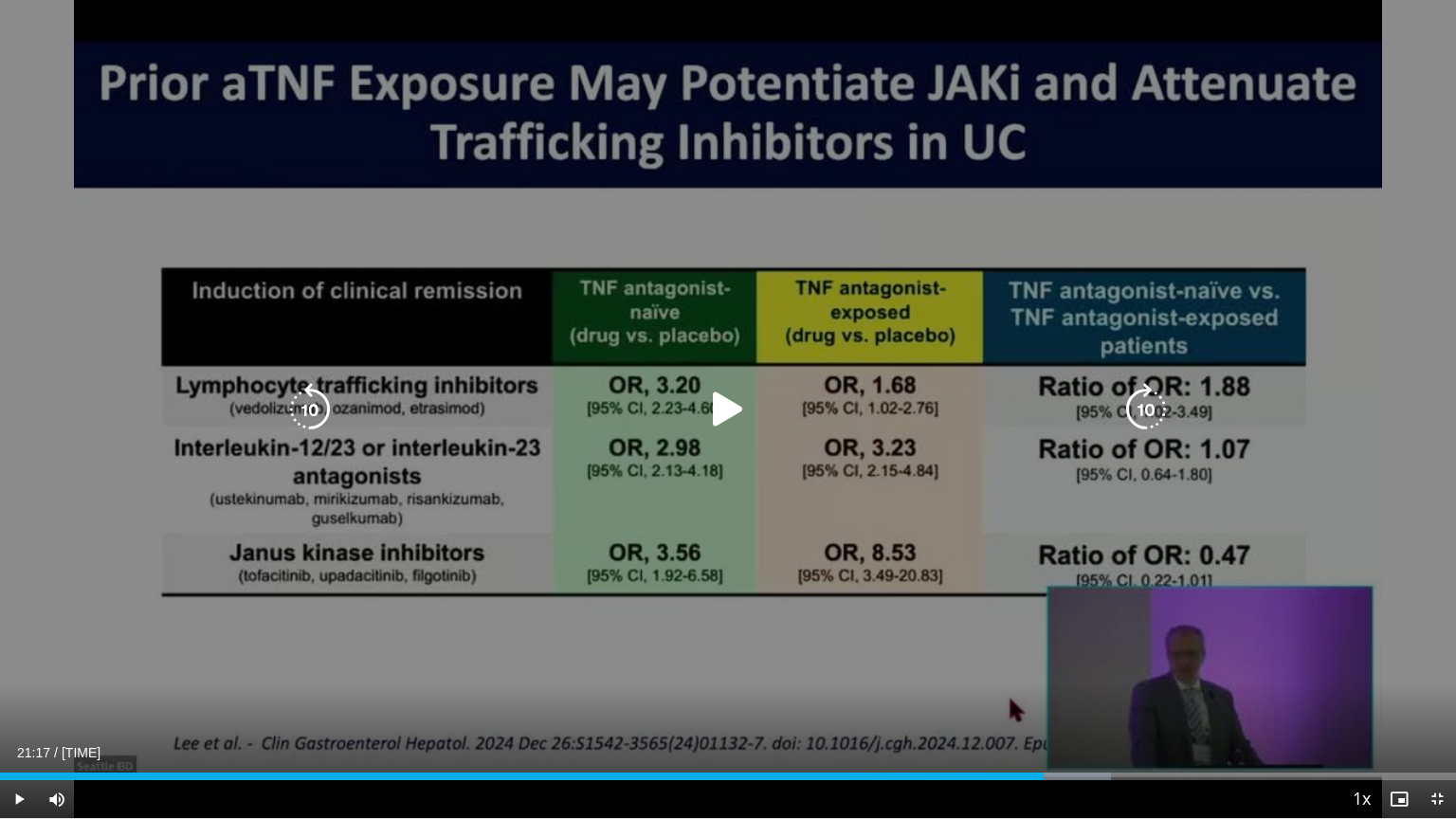 click at bounding box center (728, 410) 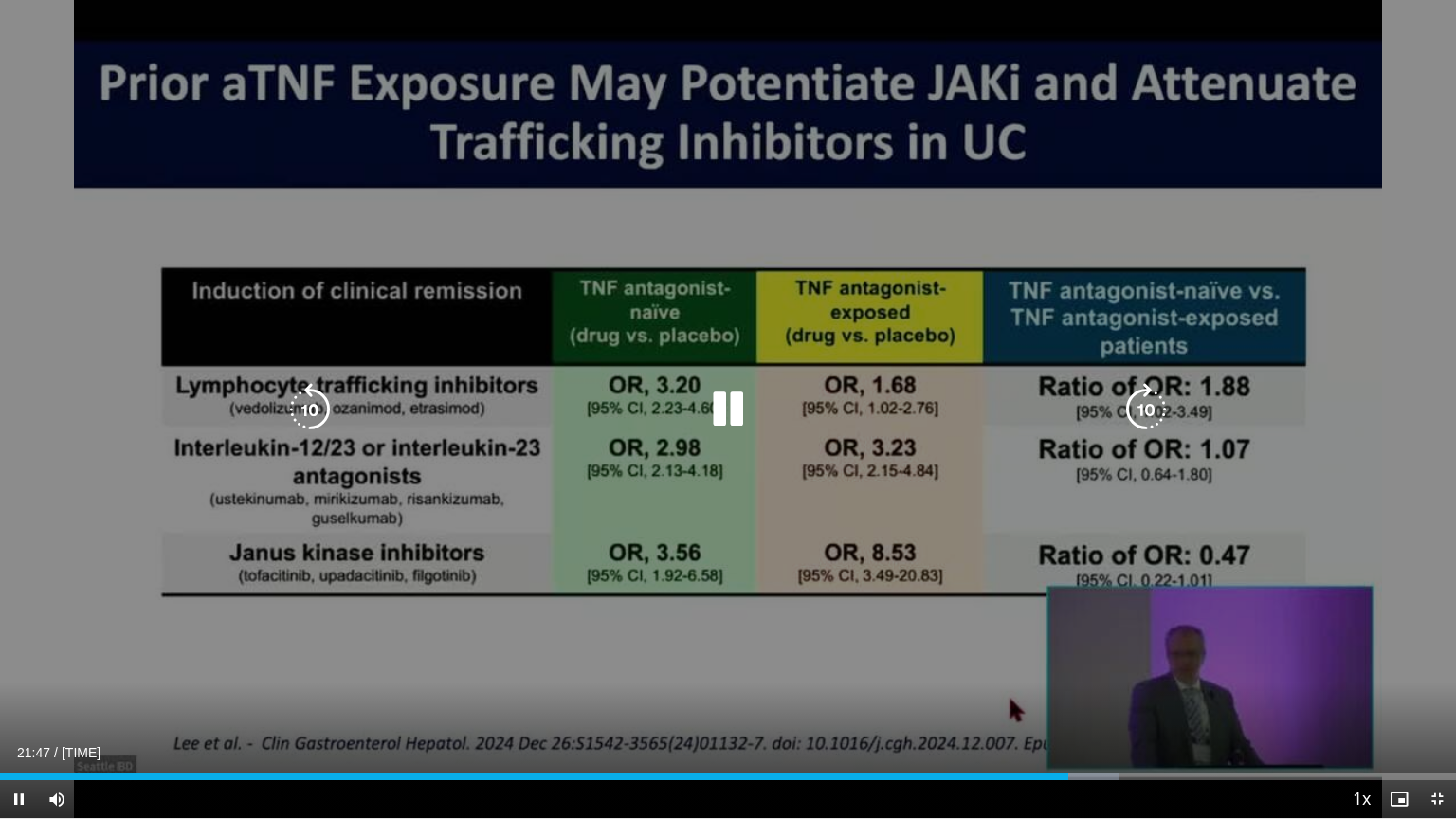 click at bounding box center [310, 410] 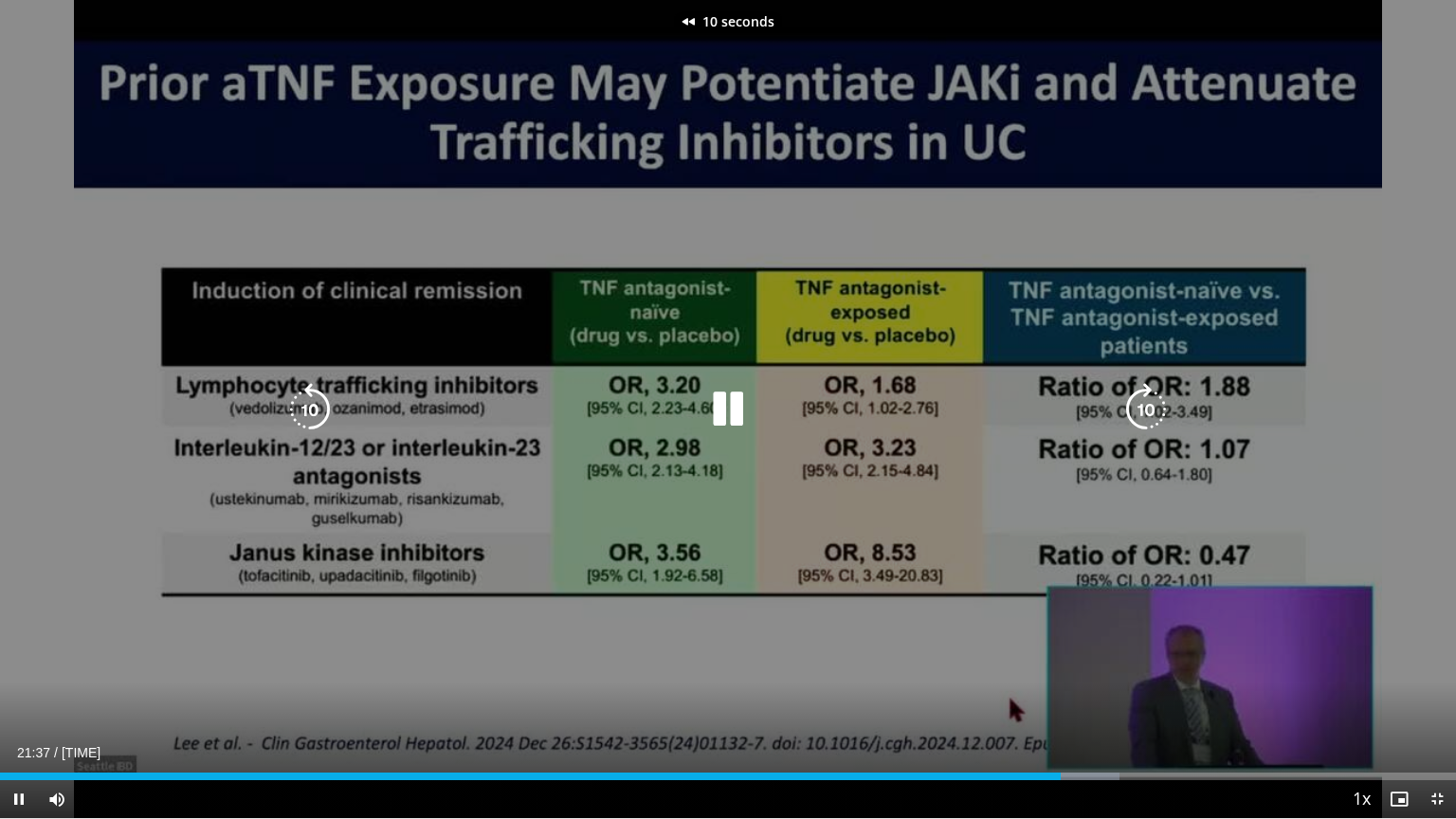 click at bounding box center (310, 410) 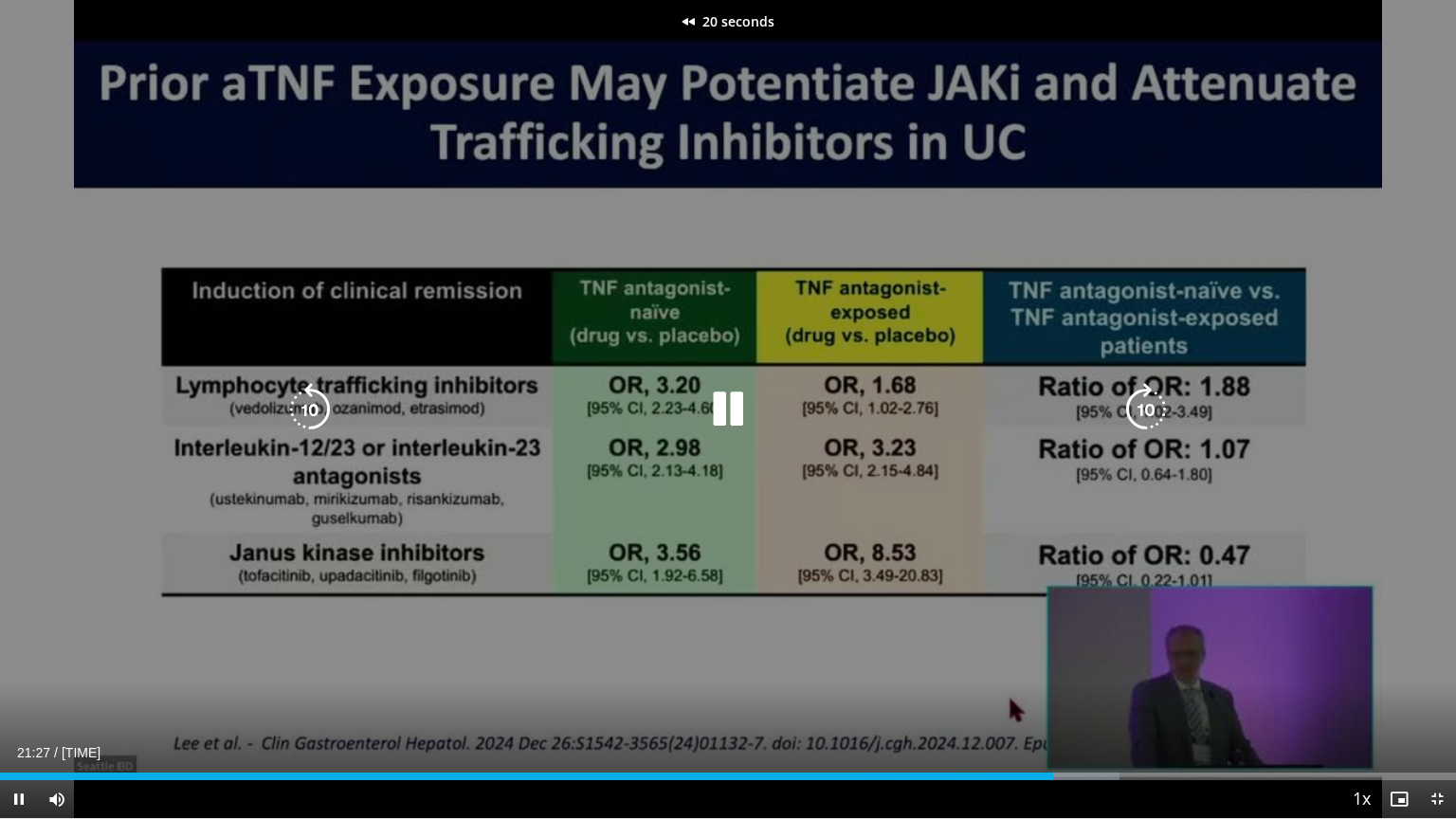 click at bounding box center [310, 410] 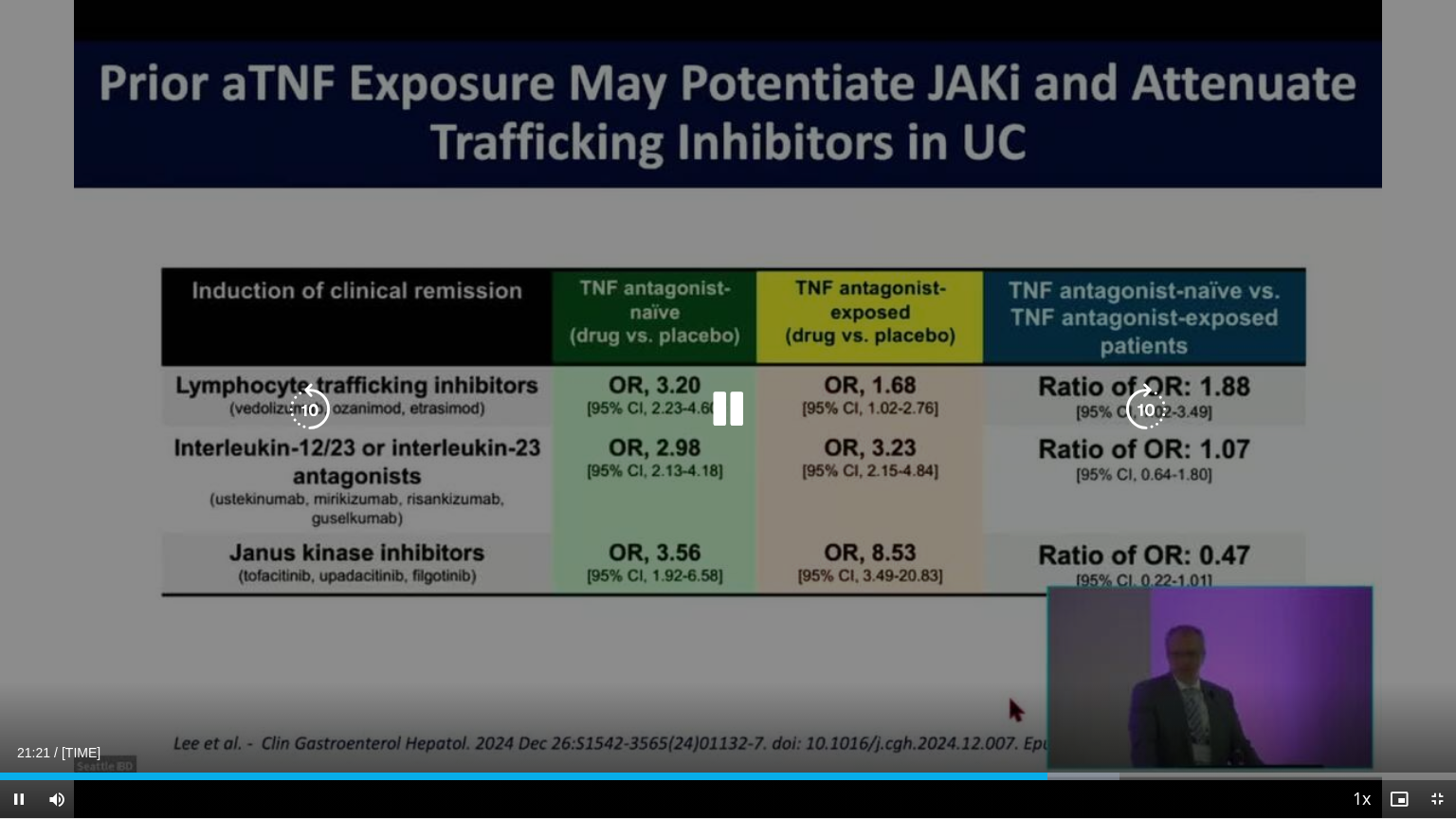 click at bounding box center (1146, 410) 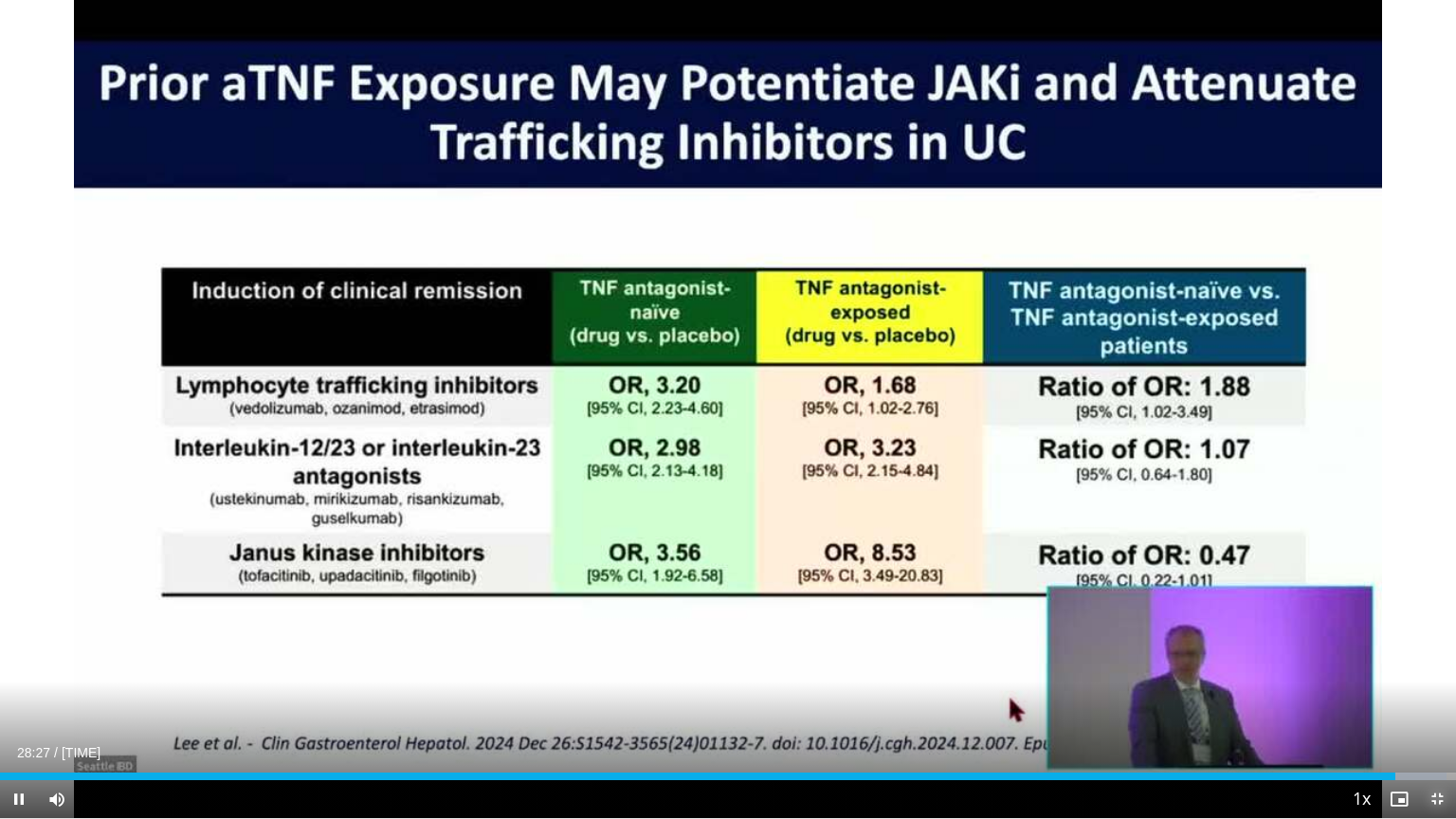 click at bounding box center [1437, 799] 